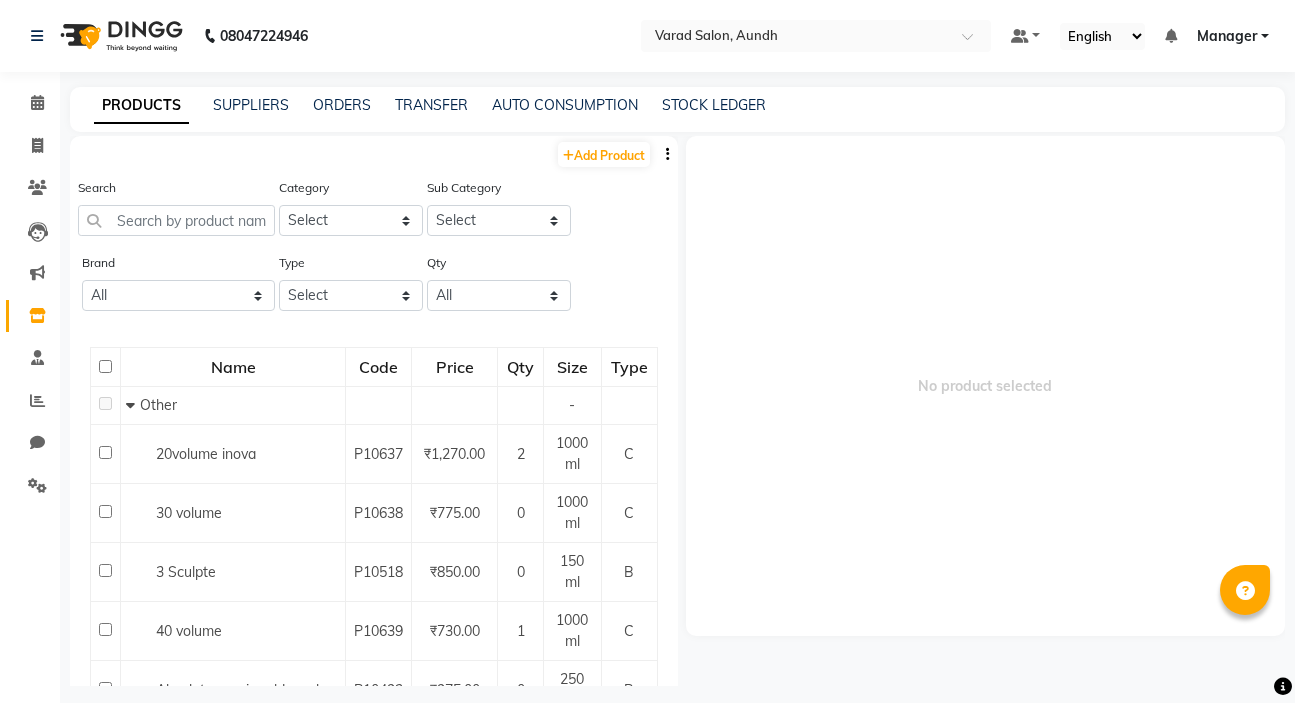 scroll, scrollTop: 0, scrollLeft: 0, axis: both 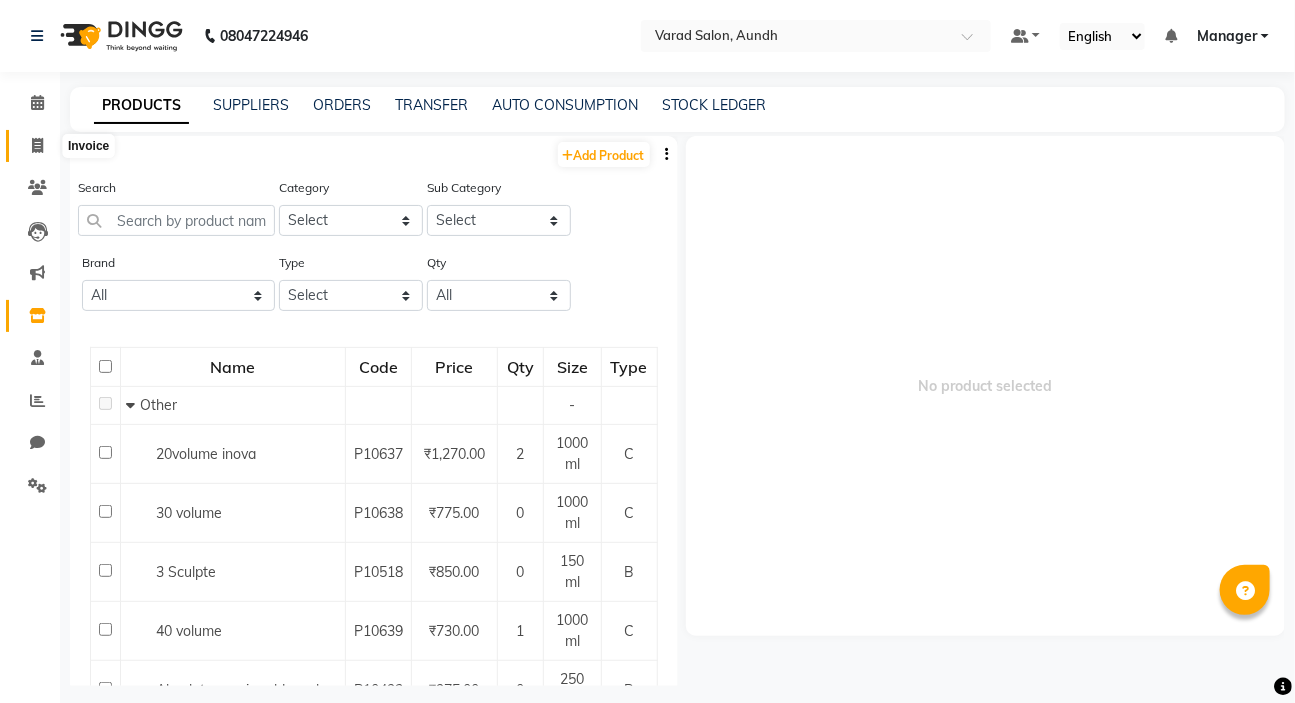 click 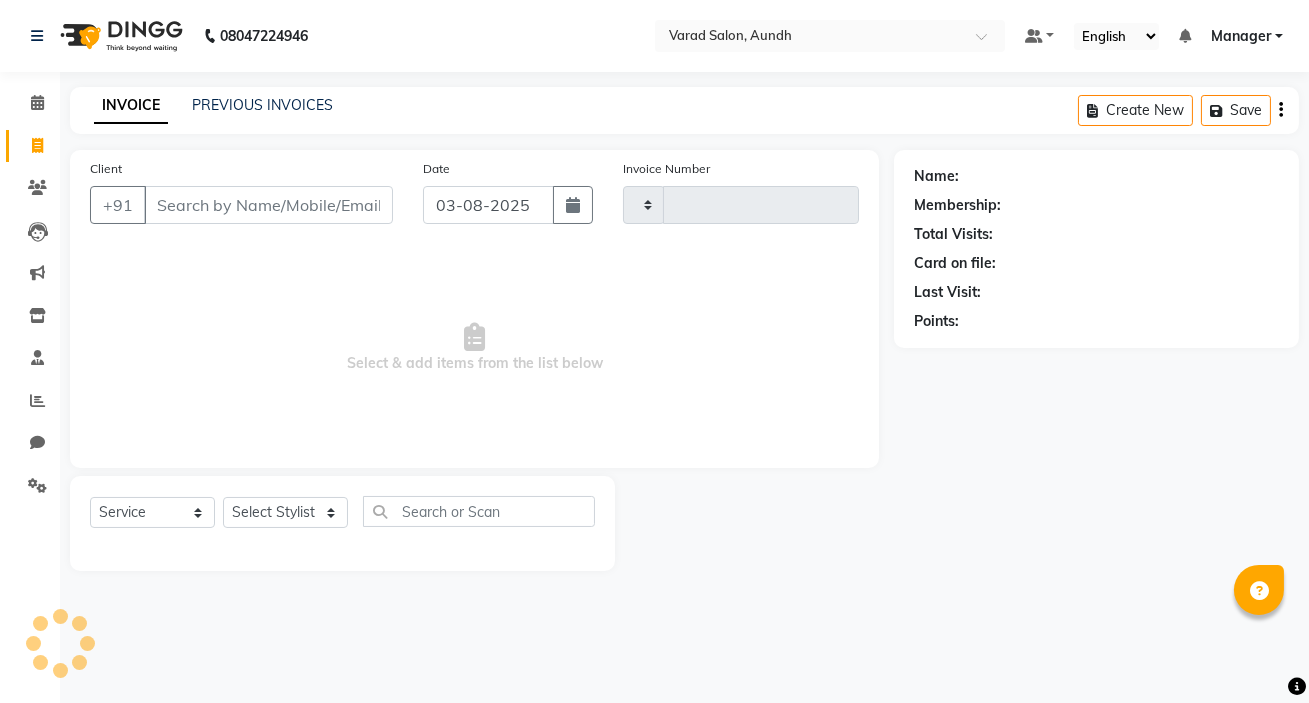 type on "0618" 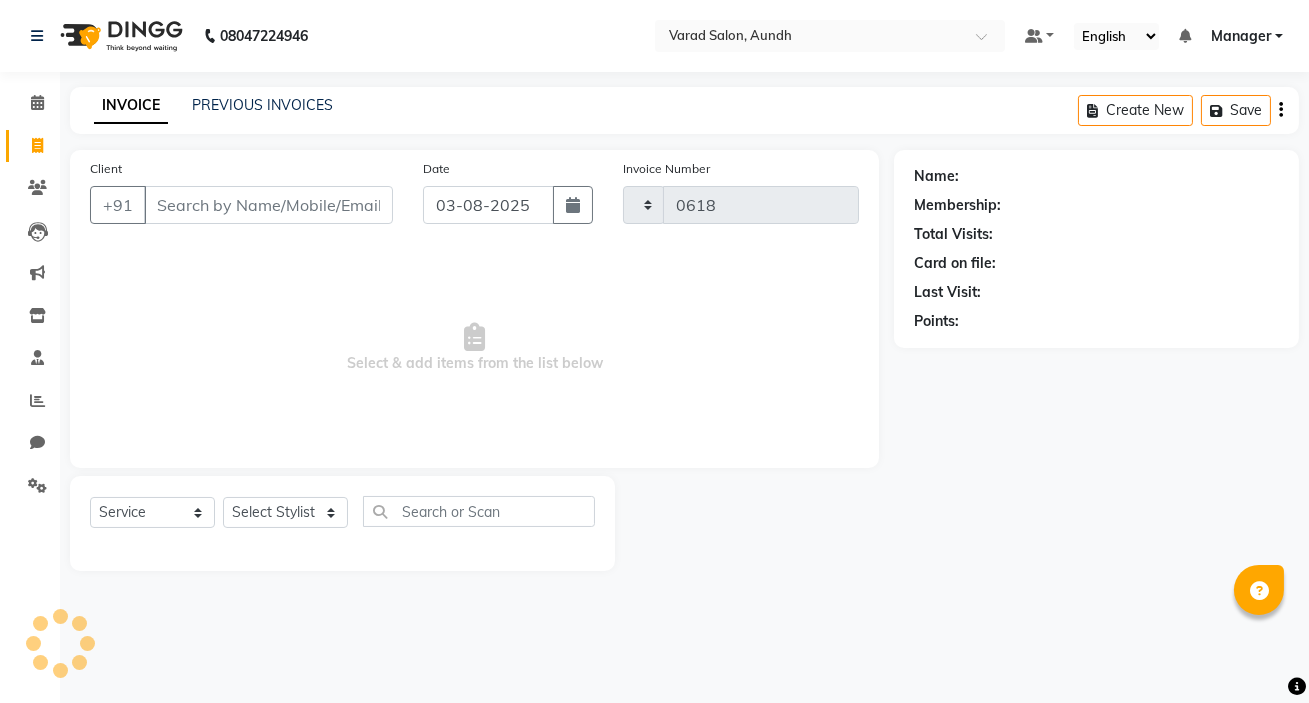 select on "7550" 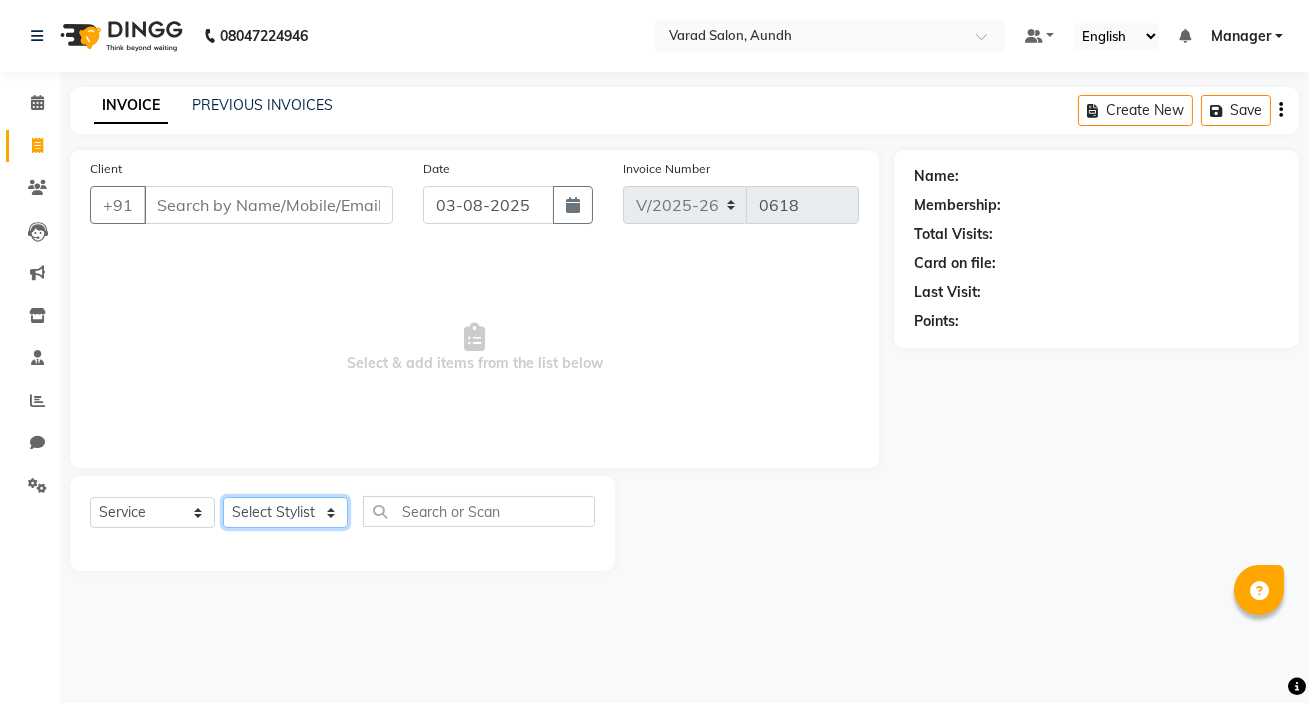 click on "Select Stylist" 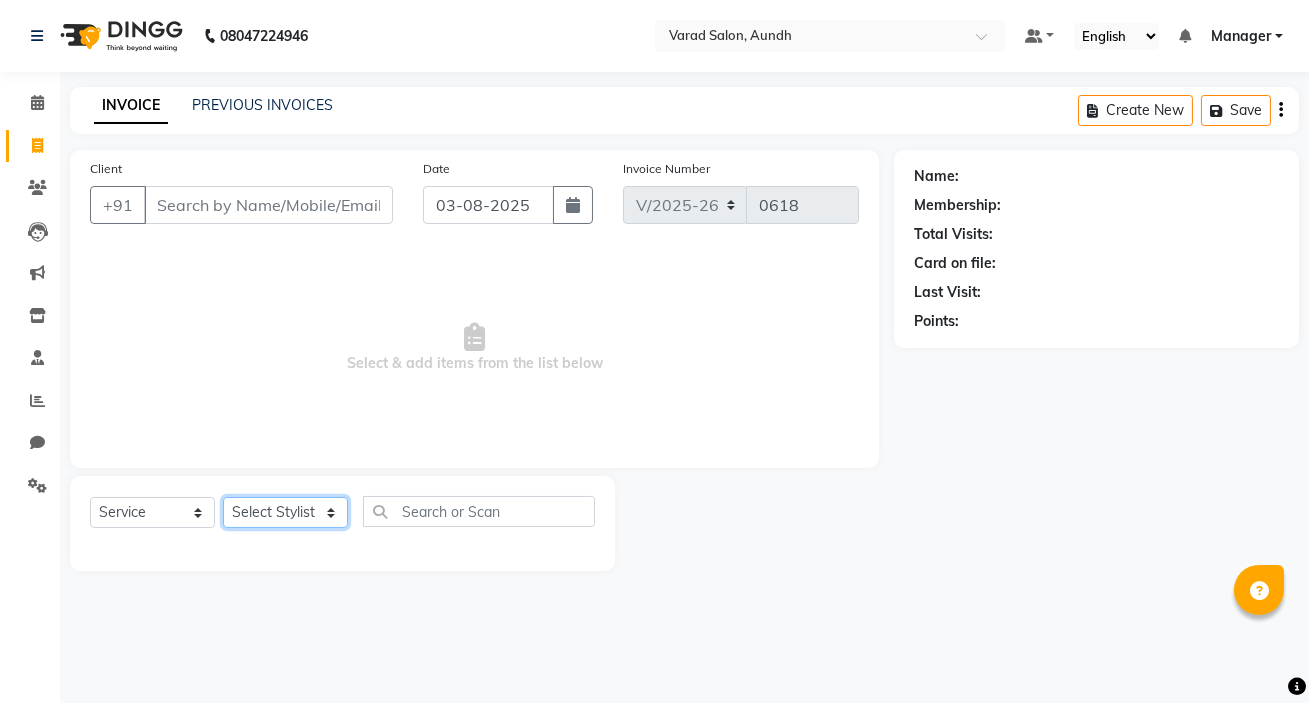 select on "72519" 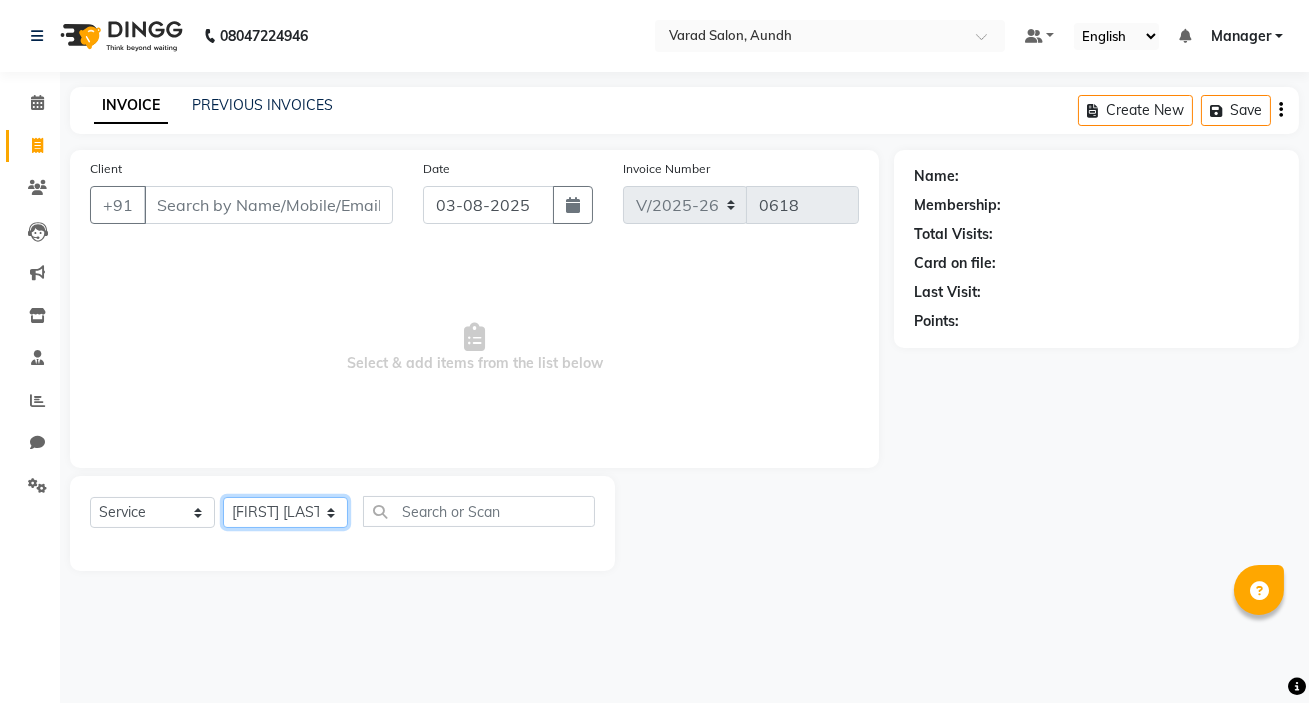 click on "Select Stylist [NAME] [NAME] Manager [NAME] [NAME] [NAME] [NAME] [NAME] [NAME]" 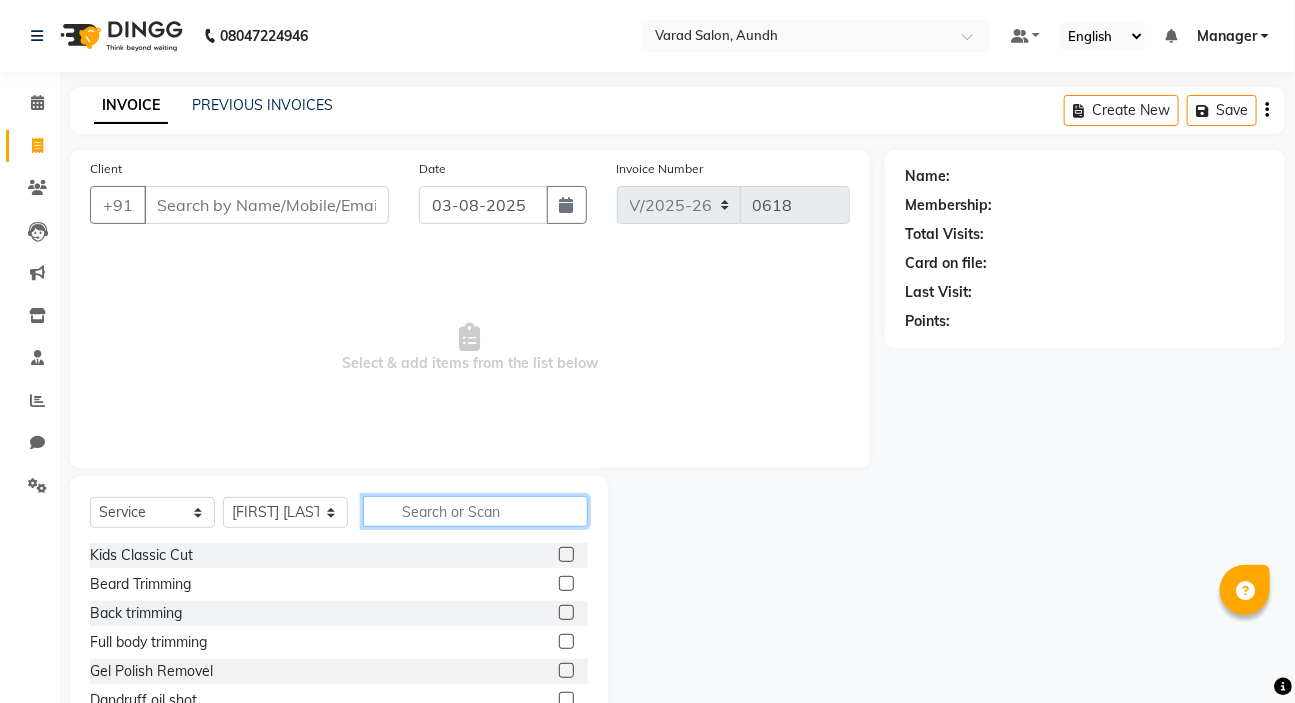 click 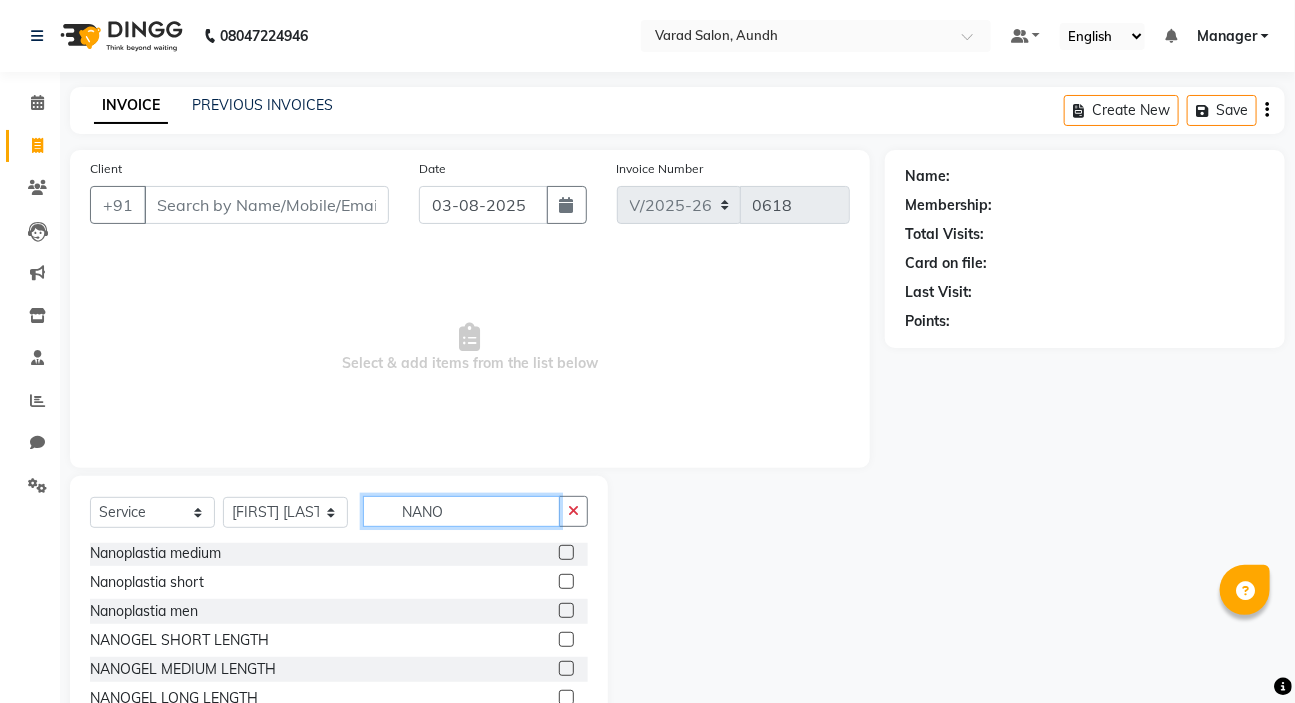 scroll, scrollTop: 0, scrollLeft: 0, axis: both 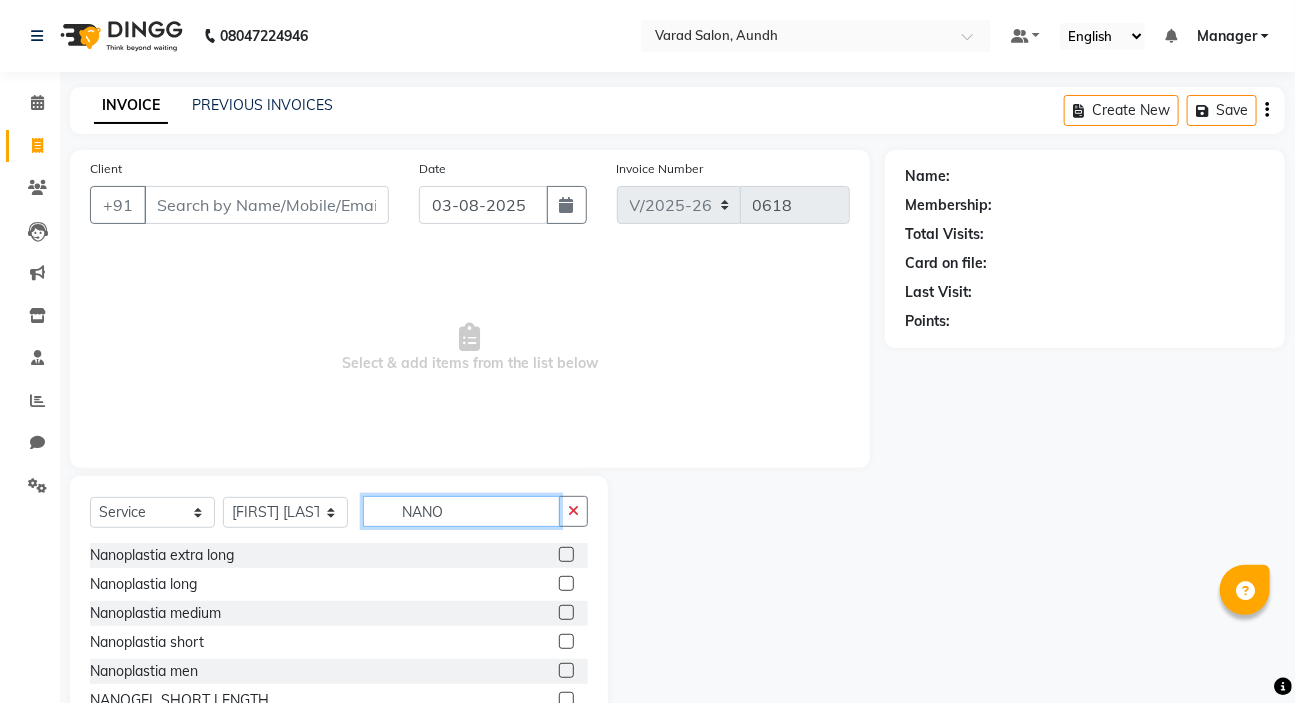type on "NANO" 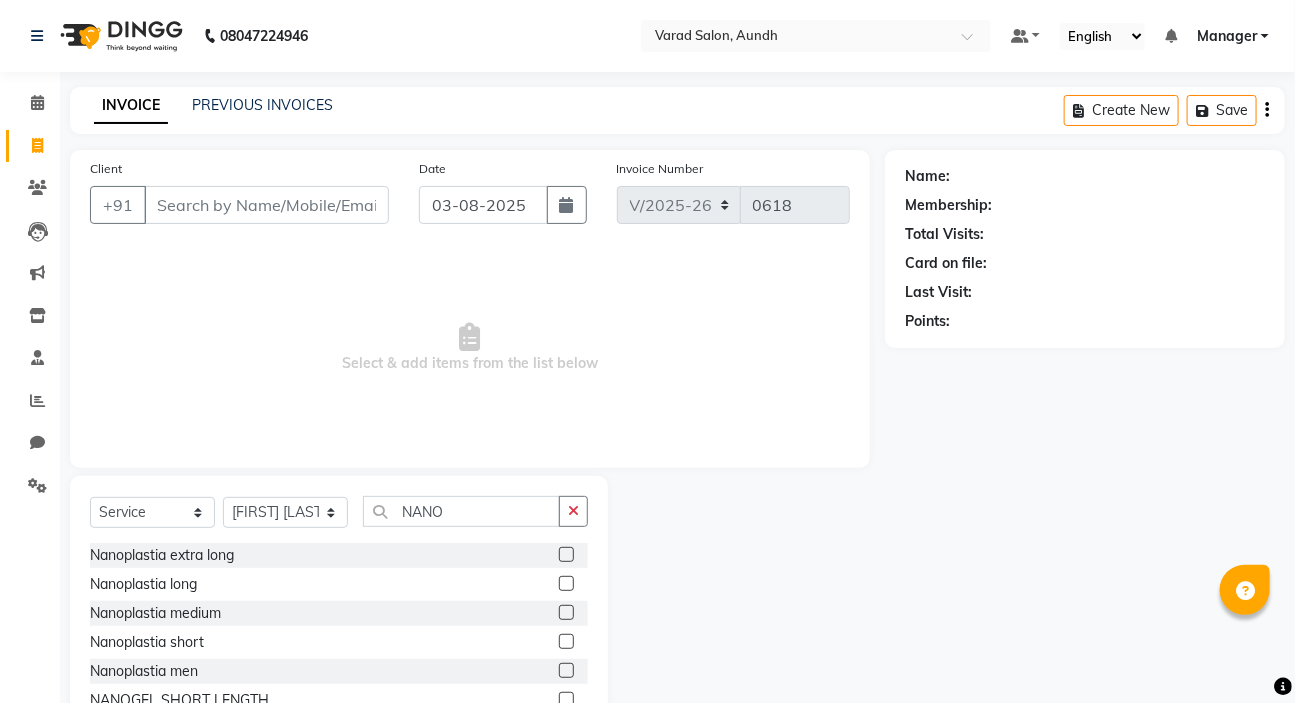 click 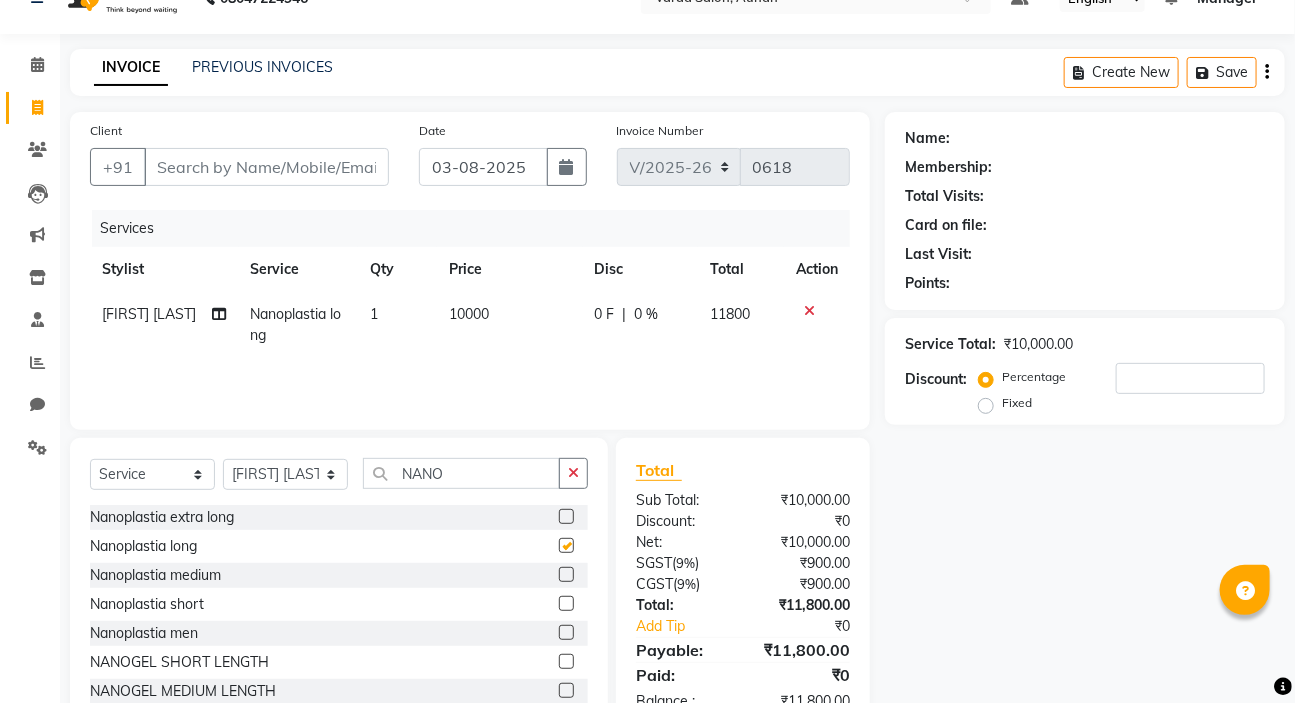 checkbox on "false" 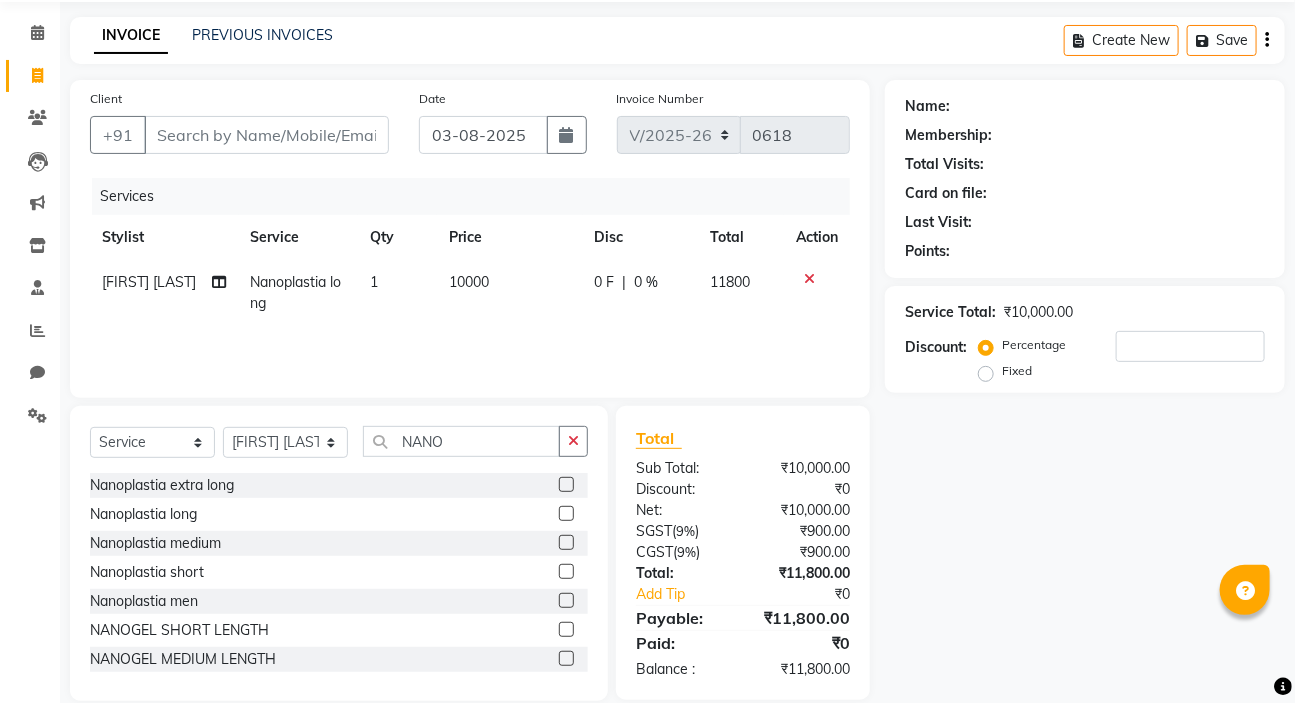 scroll, scrollTop: 99, scrollLeft: 0, axis: vertical 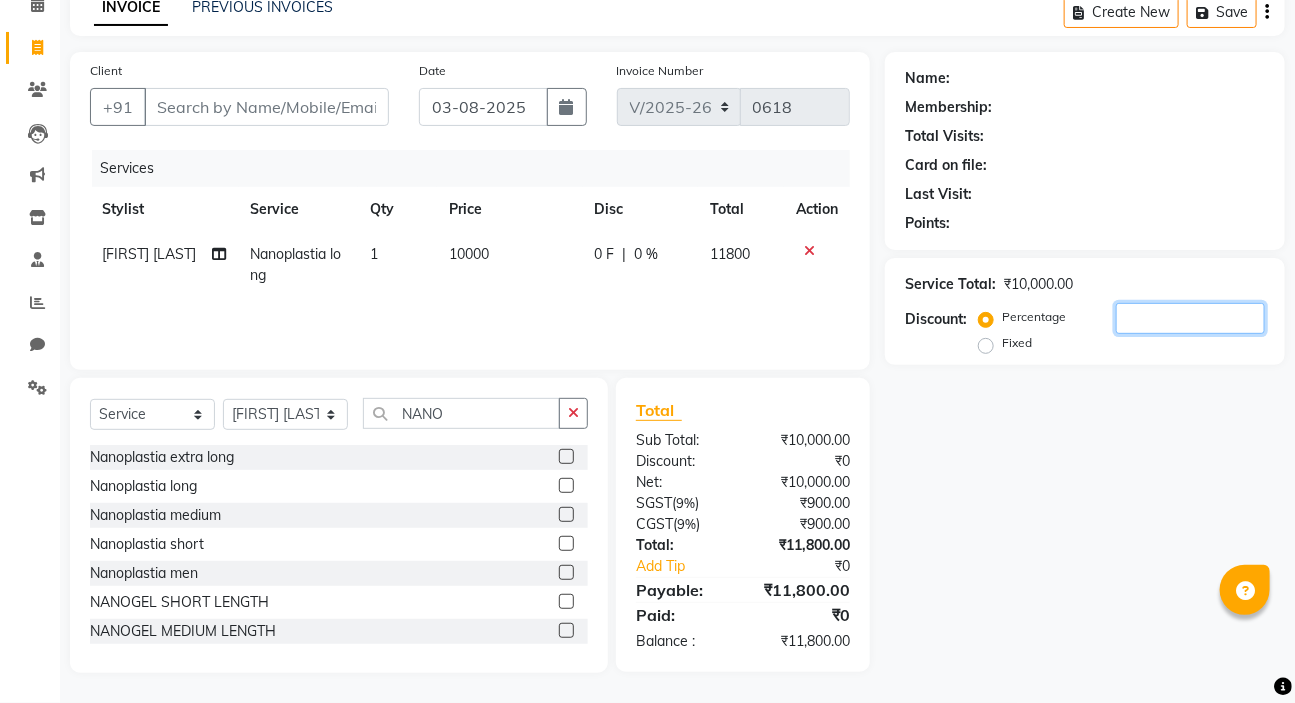 click 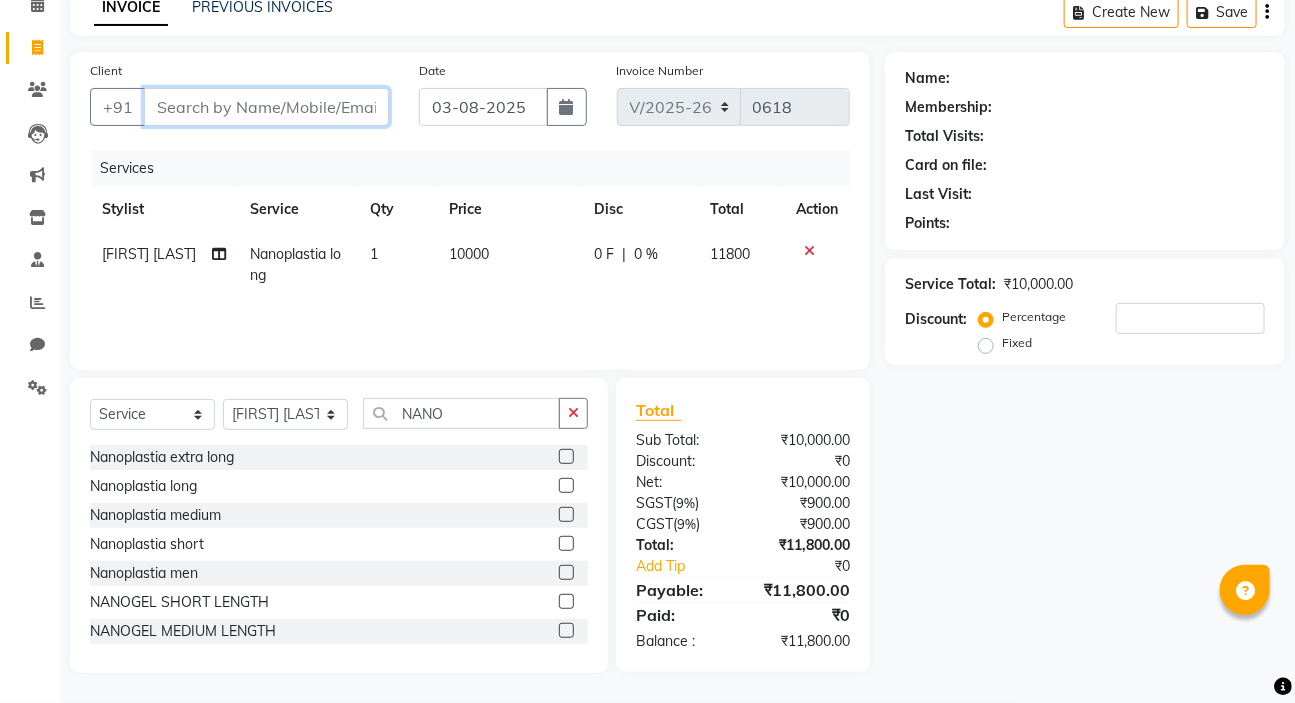 click on "Client" at bounding box center [266, 107] 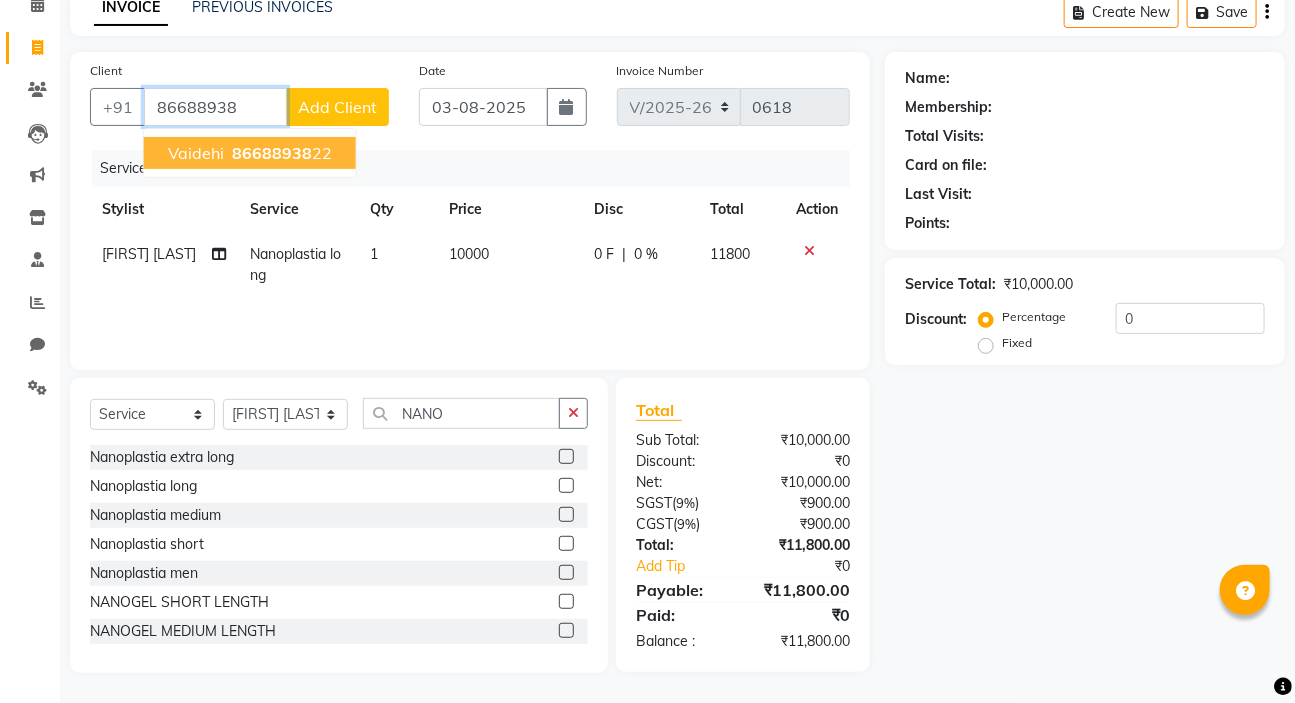 click on "86688938" at bounding box center [272, 153] 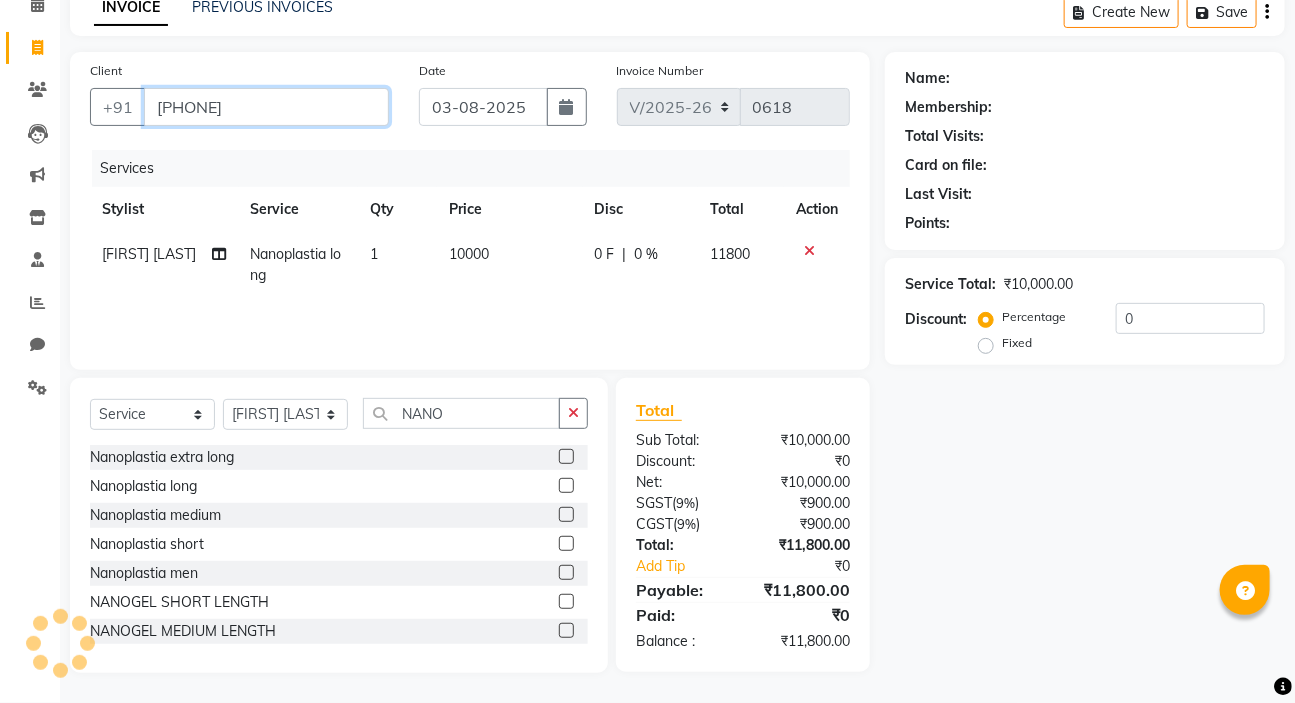 type on "[PHONE]" 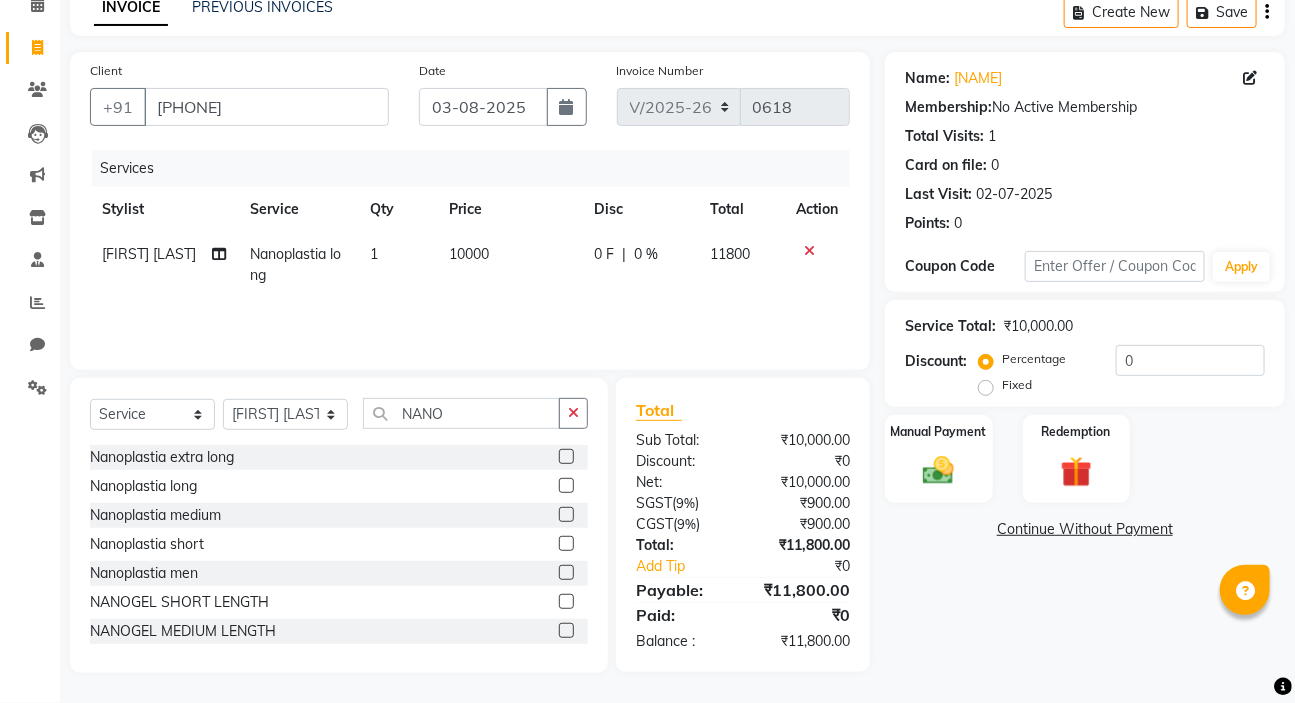 click on "Percentage   Fixed  0" 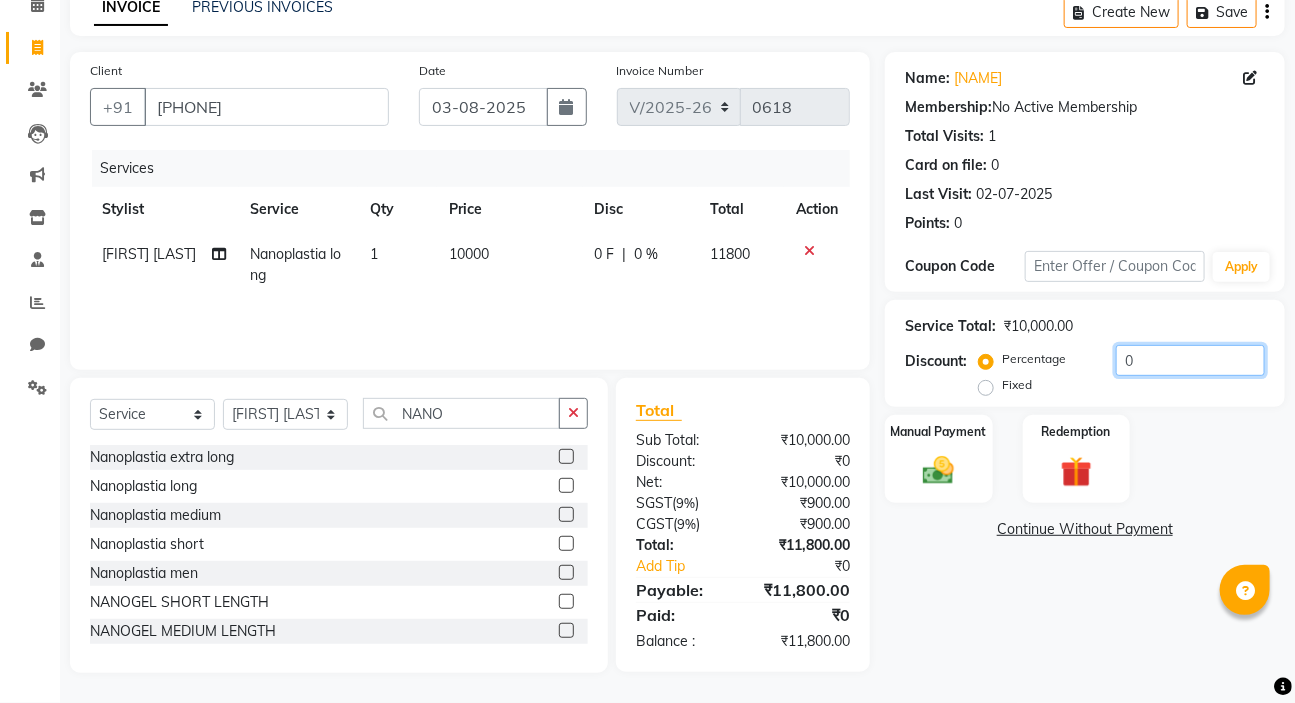click on "0" 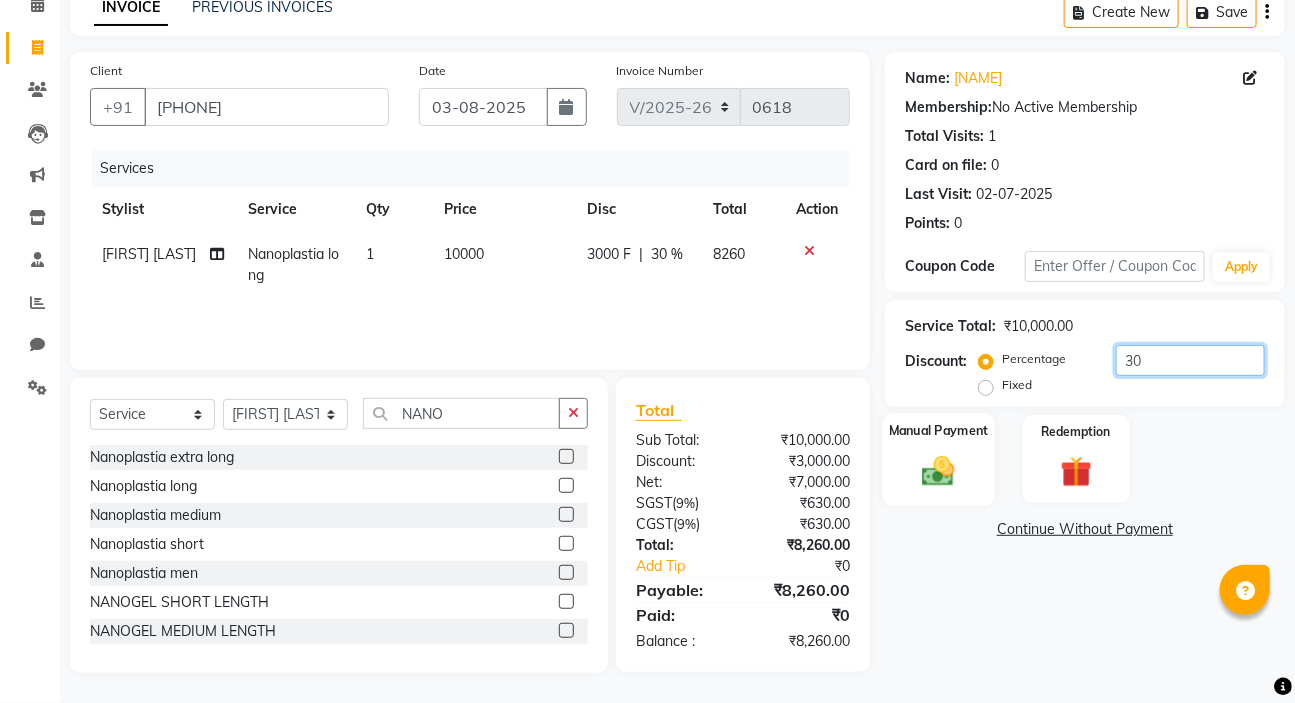 type on "30" 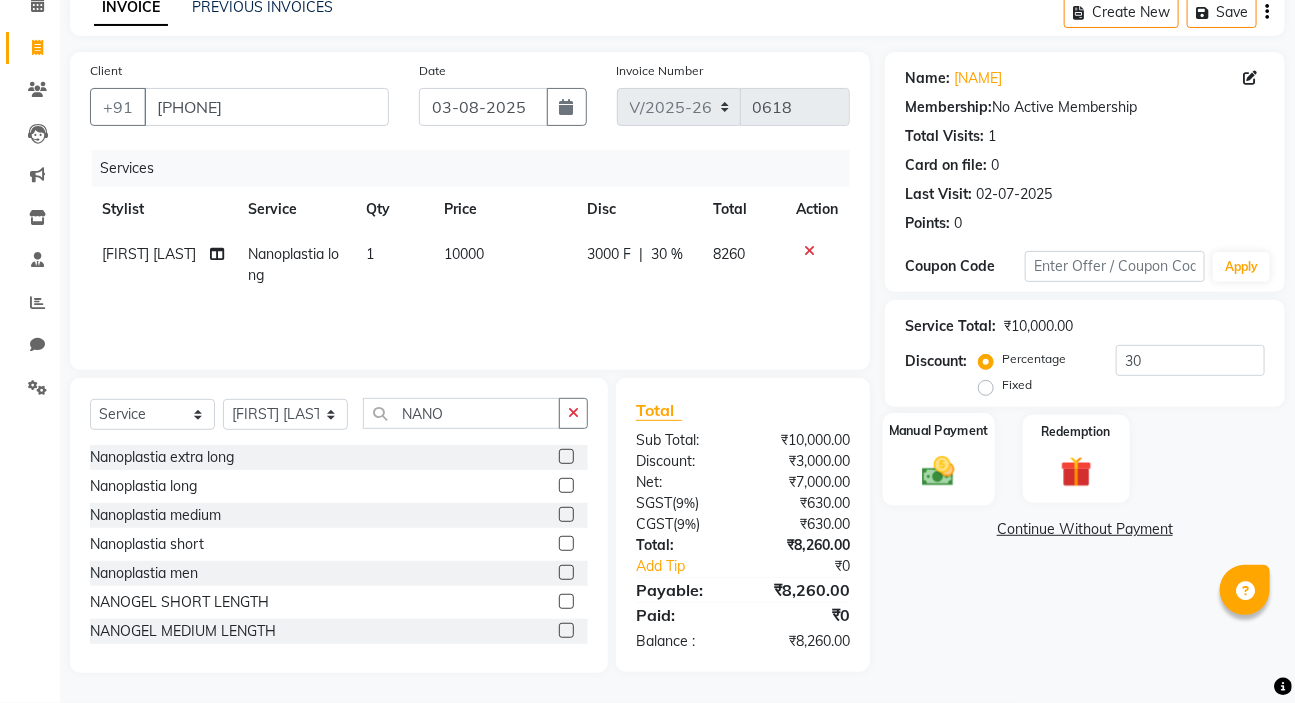 click on "Manual Payment" 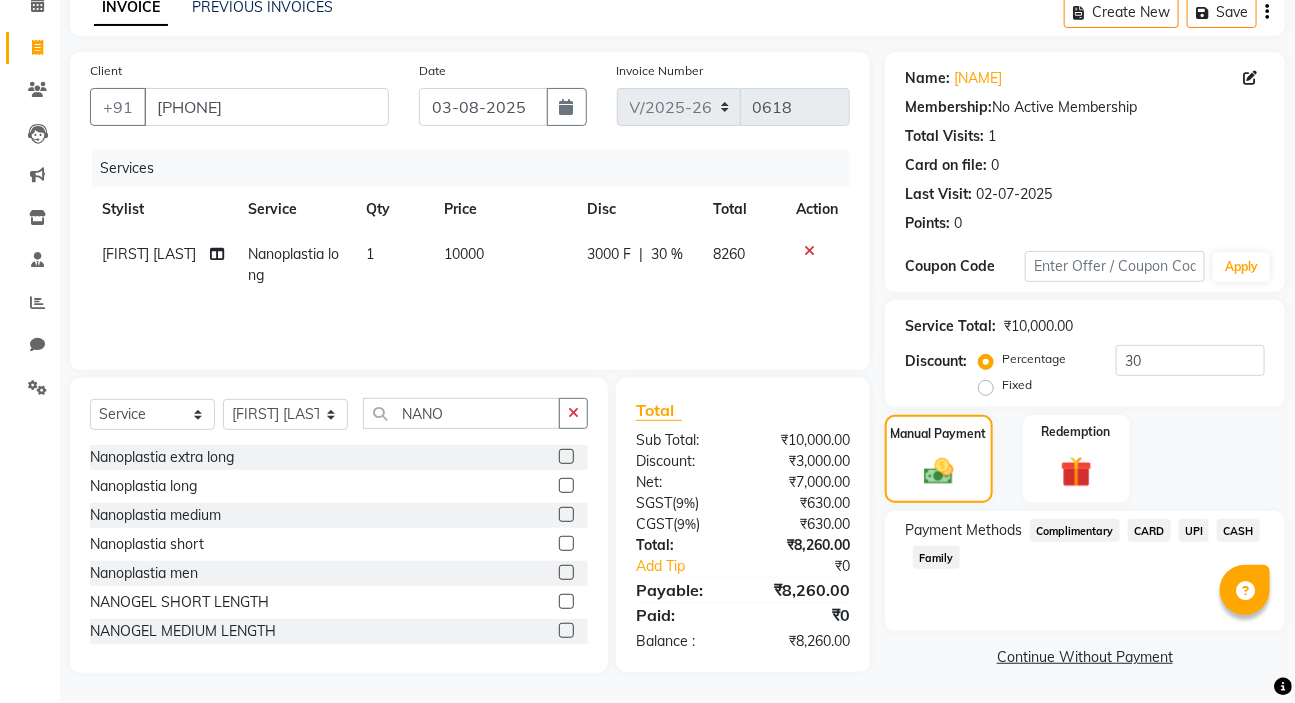 click on "UPI" 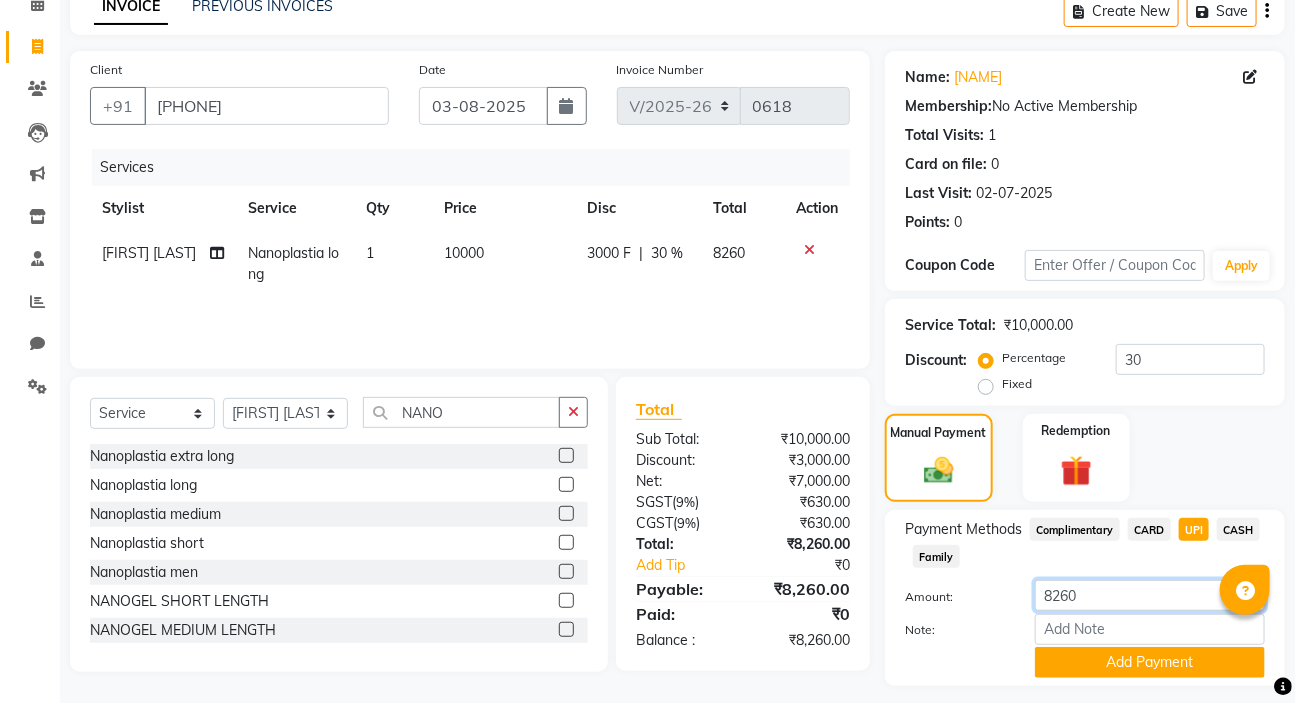 click on "8260" 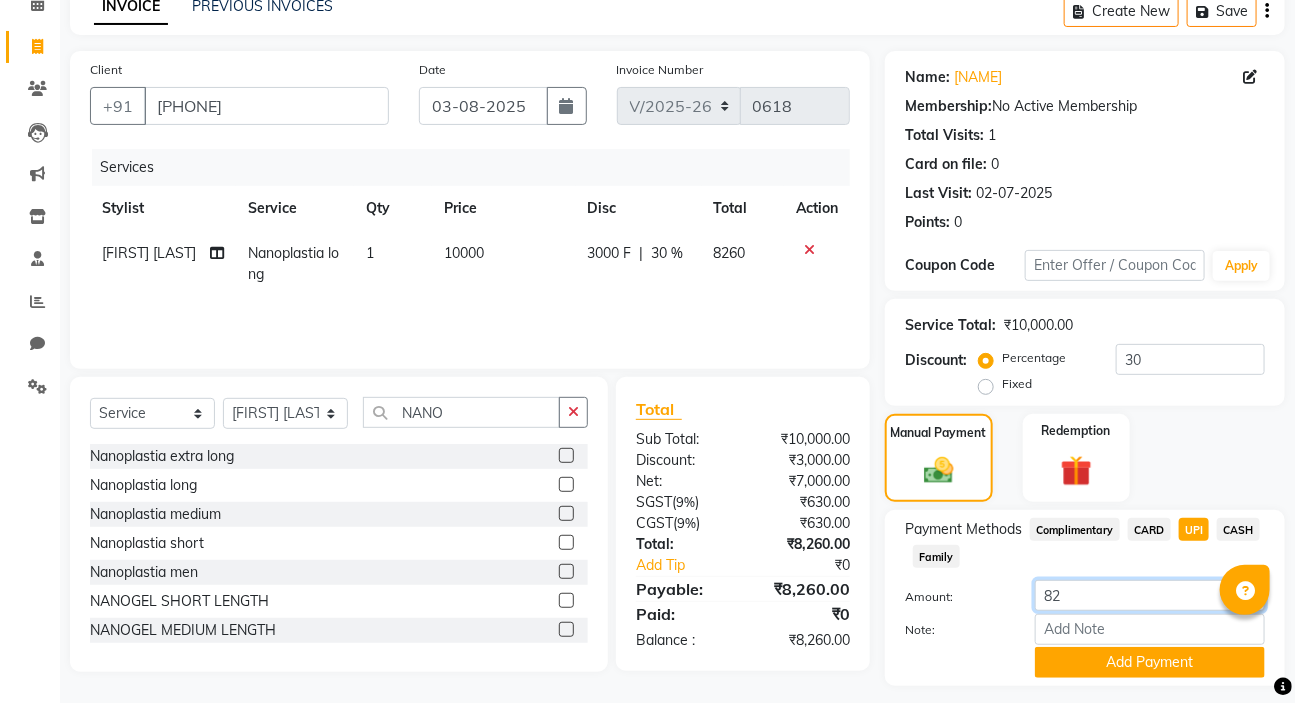 type on "8" 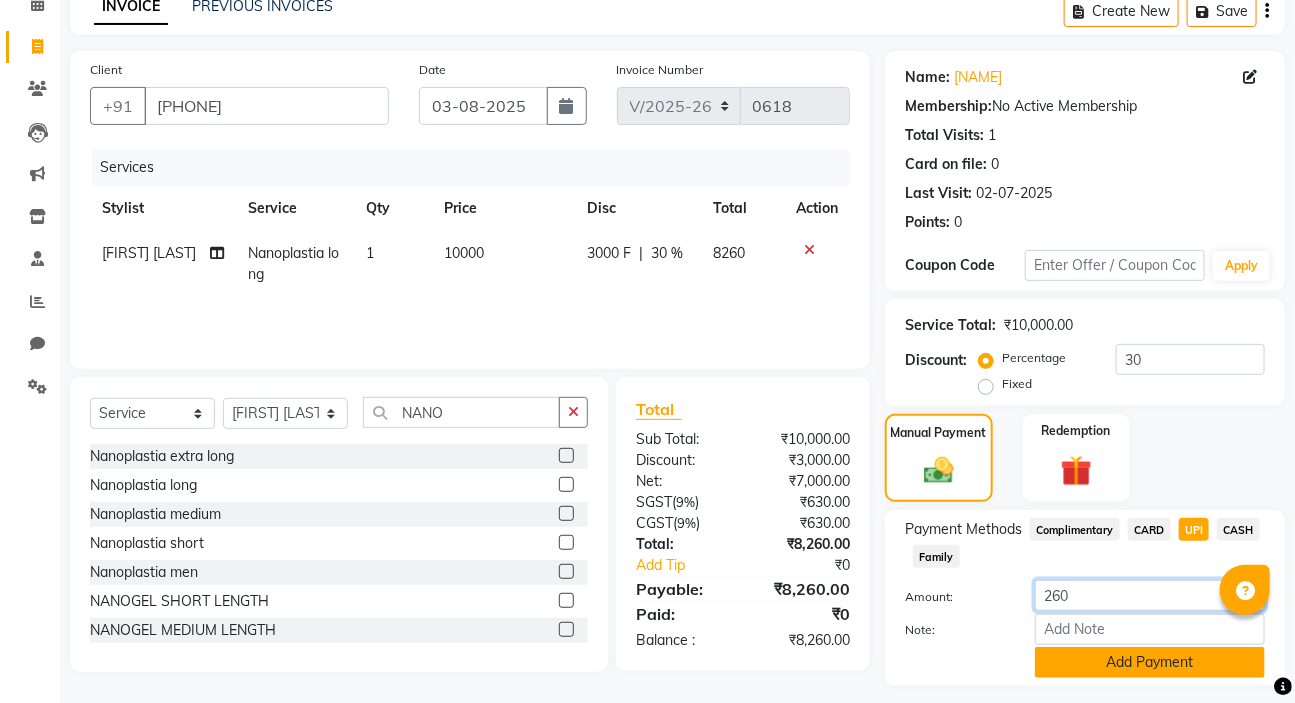 type on "260" 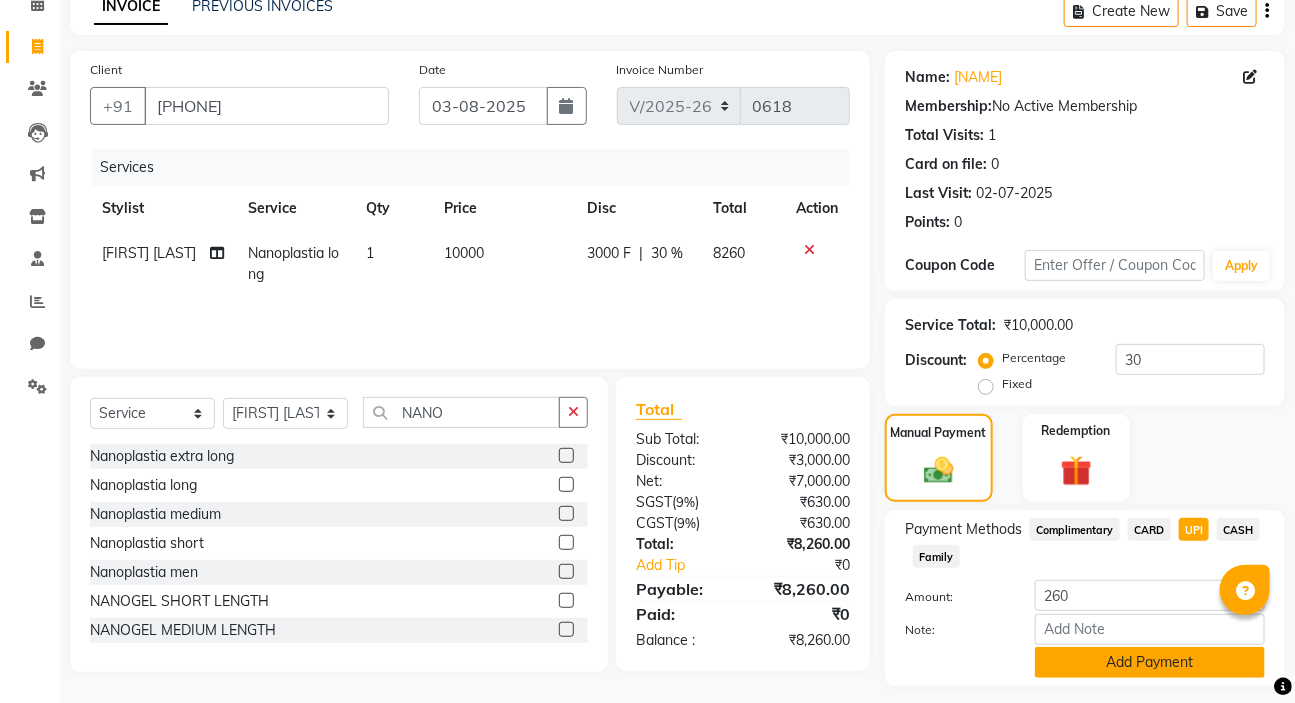 click on "Add Payment" 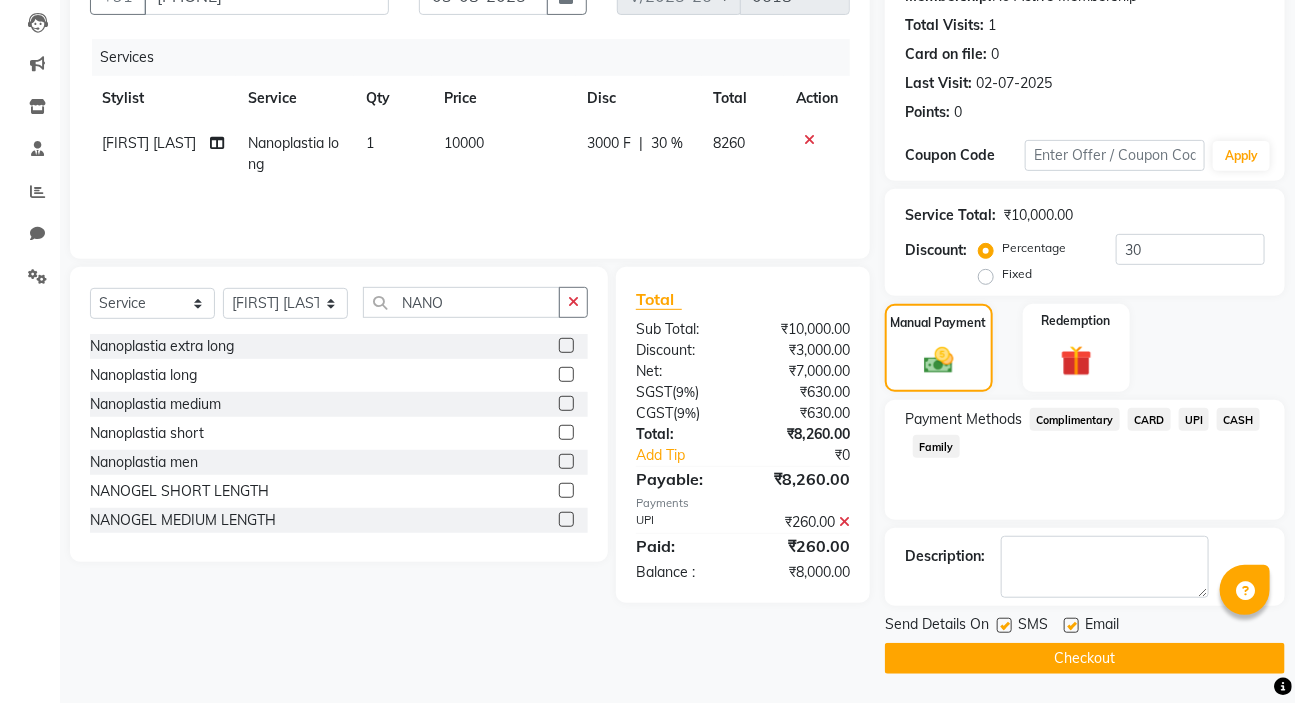 scroll, scrollTop: 210, scrollLeft: 0, axis: vertical 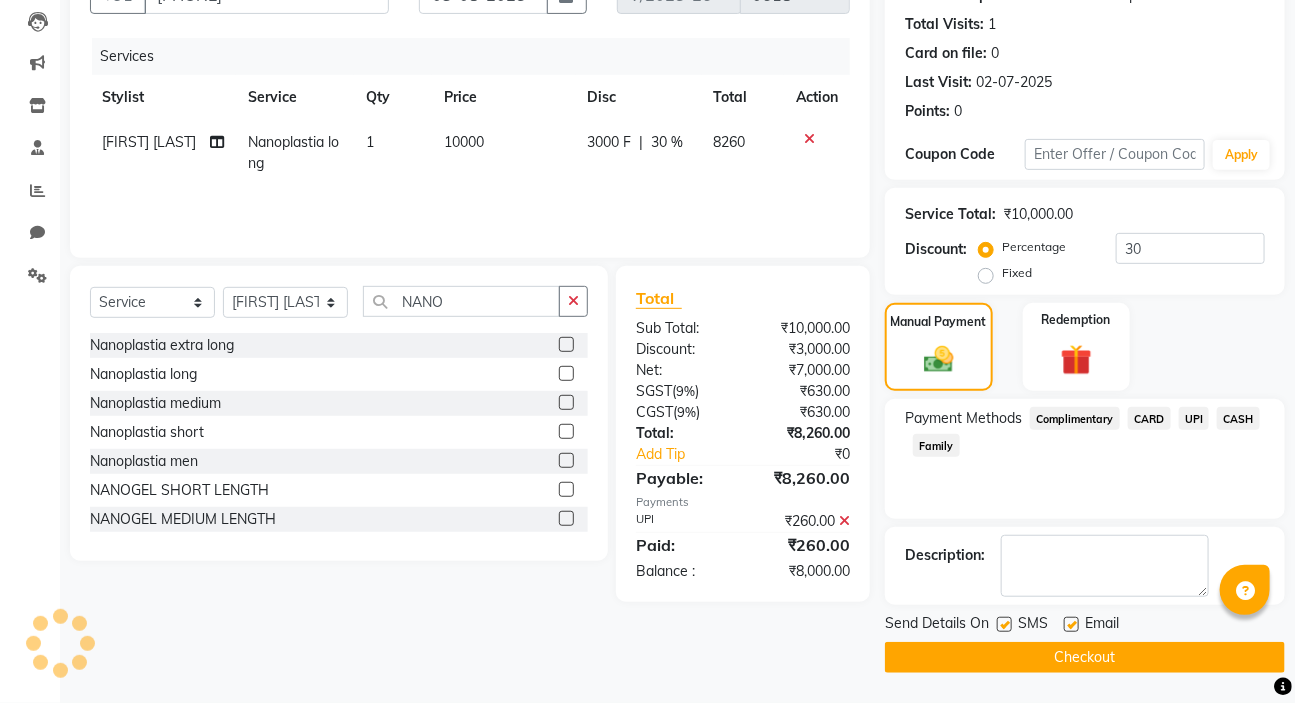 click on "CASH" 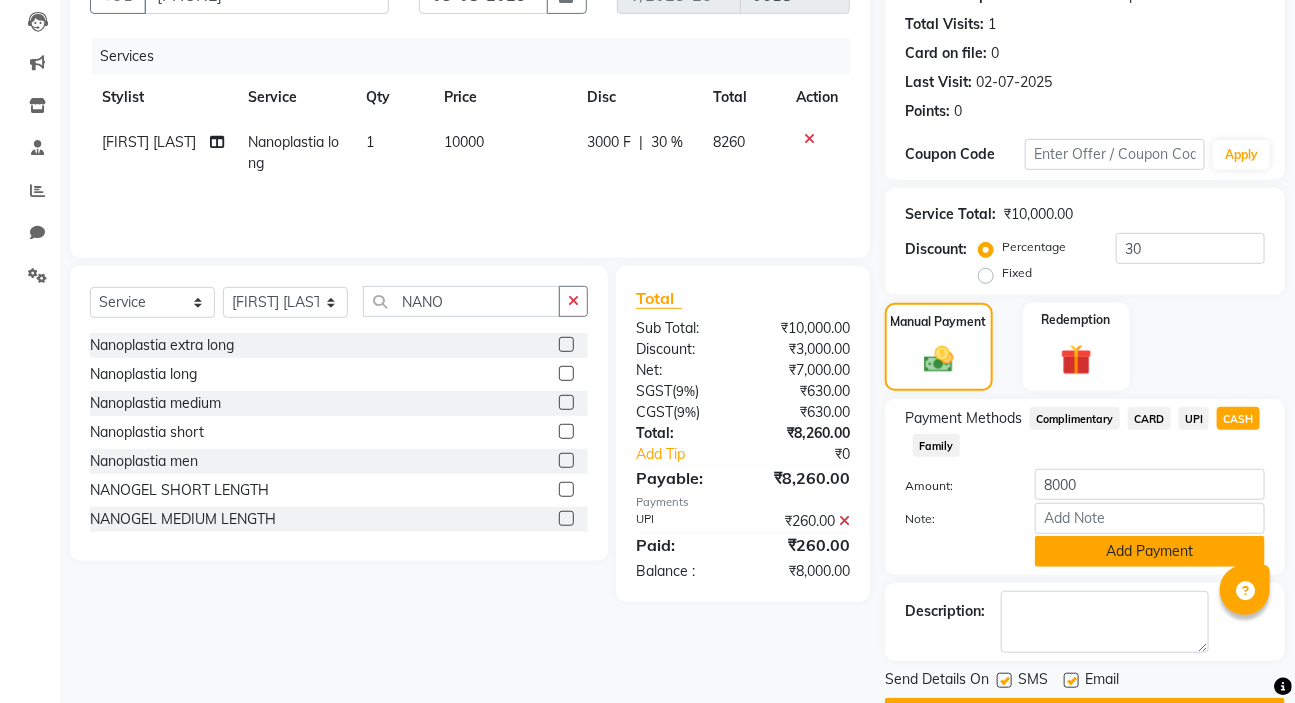 click on "Add Payment" 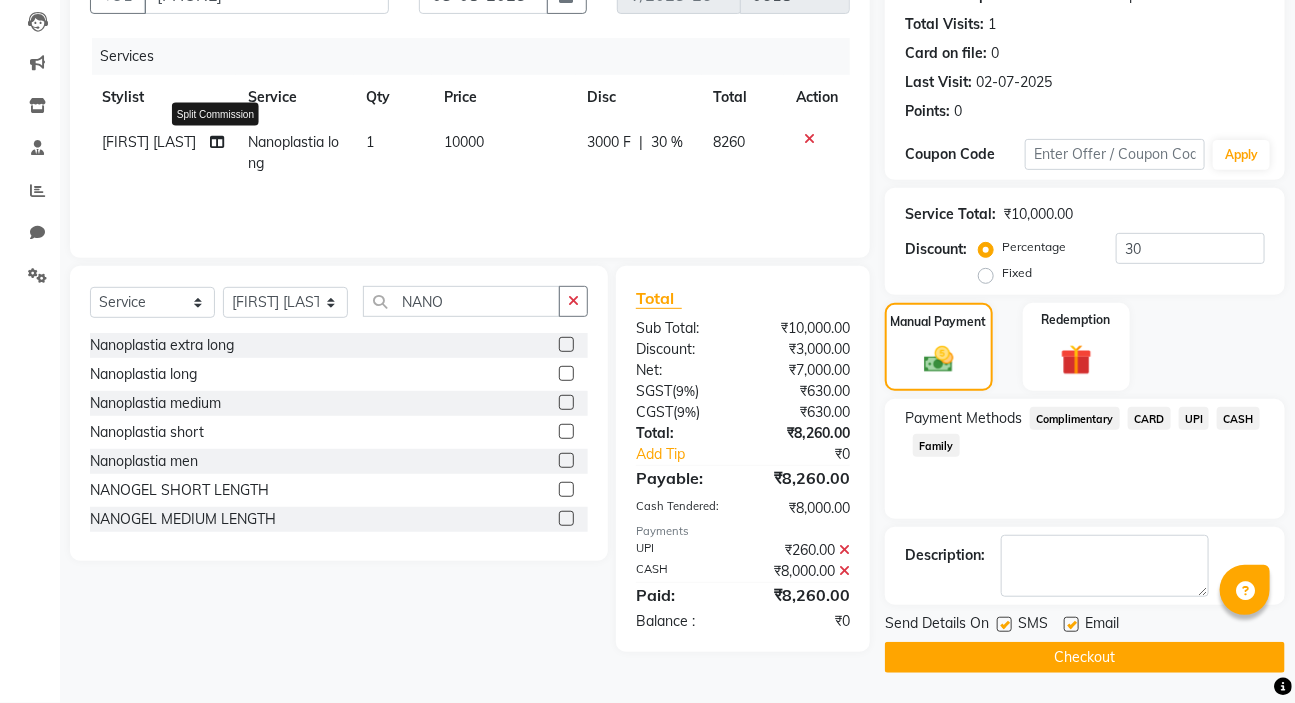 click 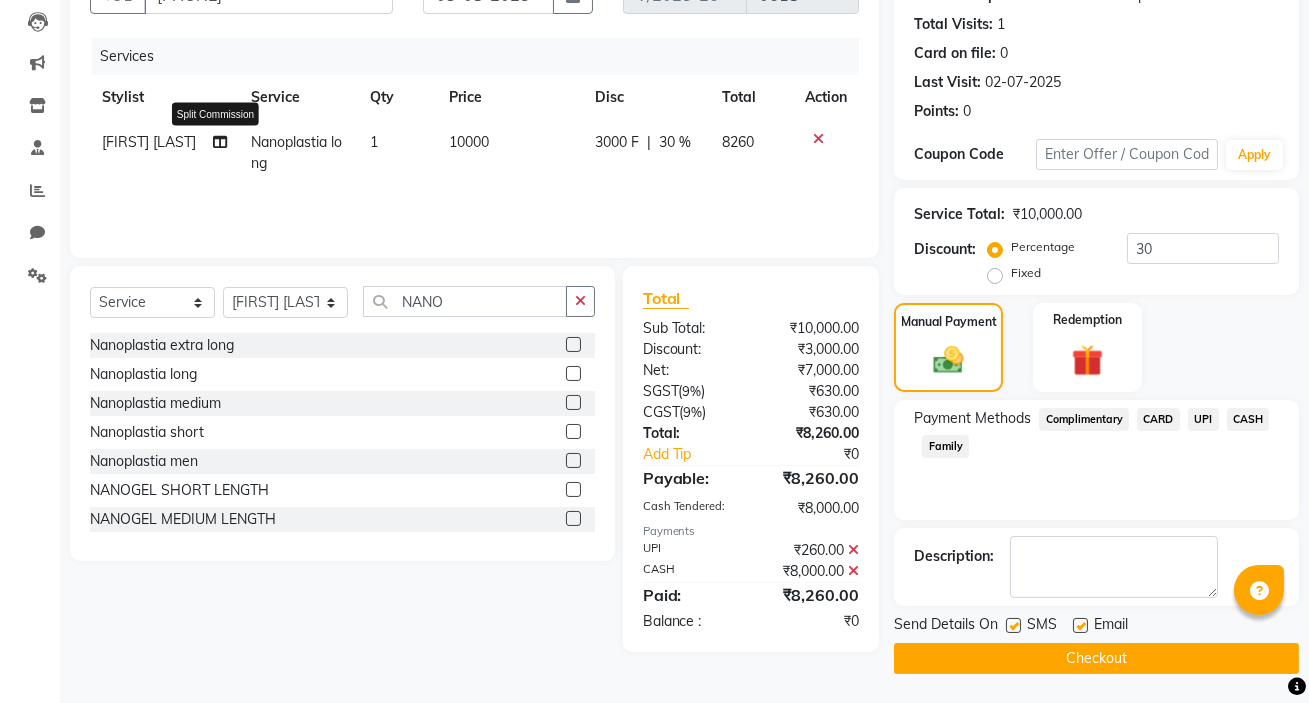 select on "72519" 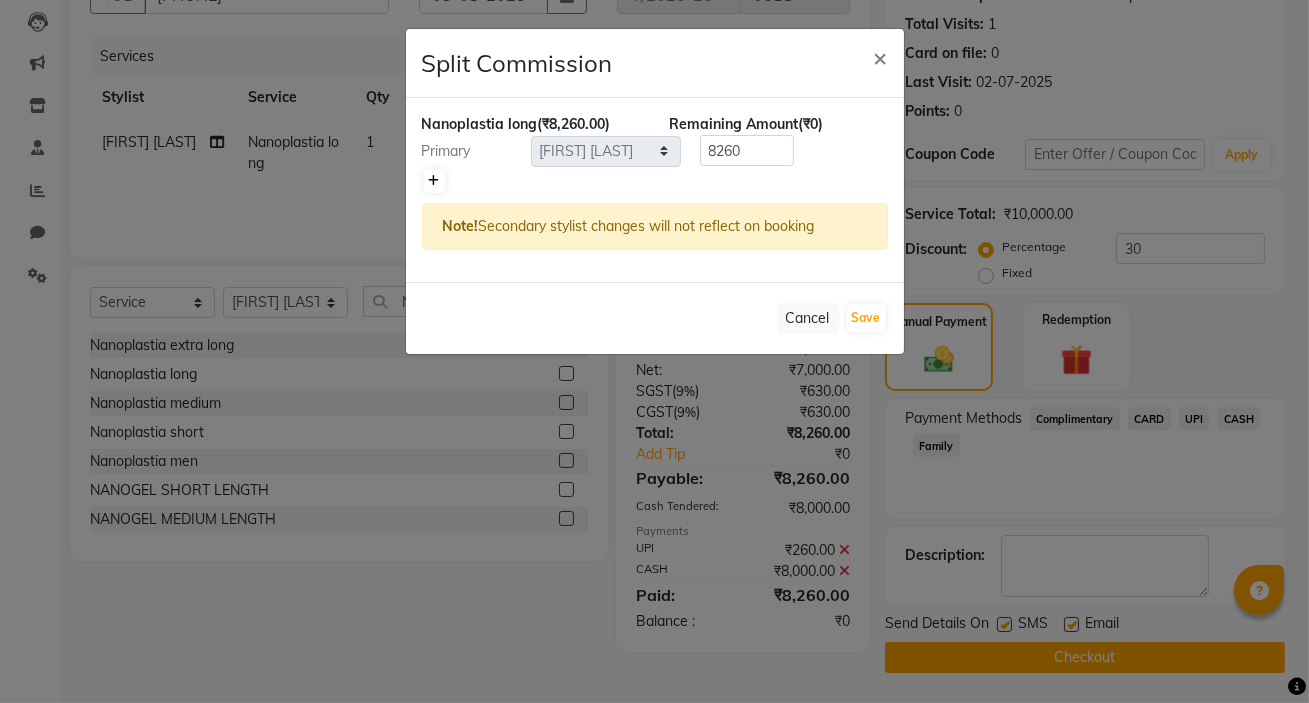 click 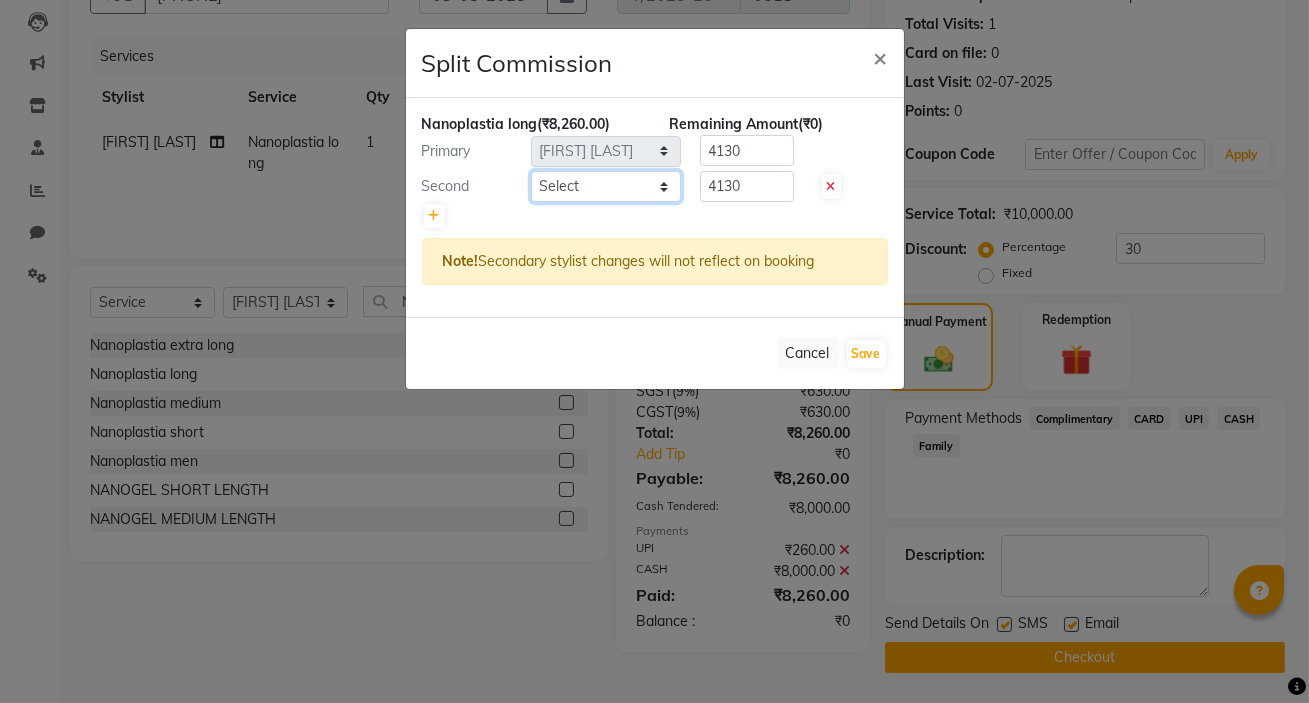 click on "Select [NAME] [NAME] Manager [NAME] [NAME] [NAME] [NAME] [NAME] [NAME]" 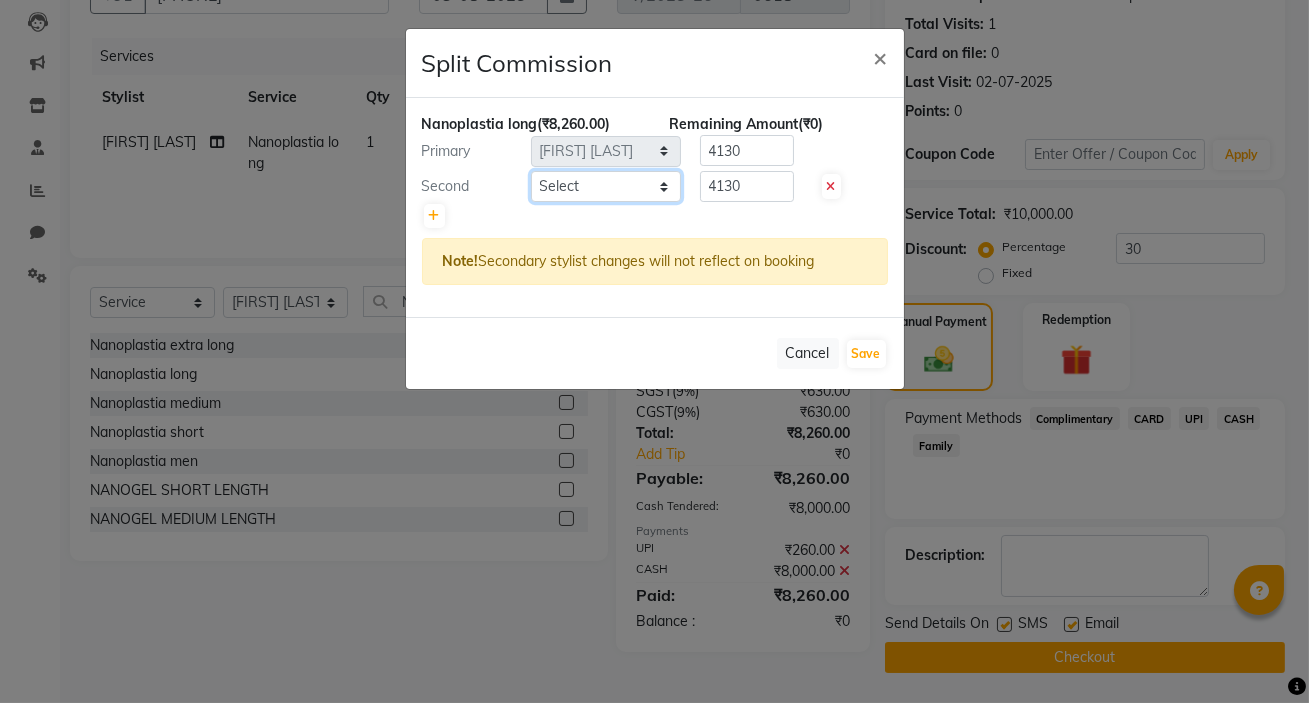 select on "85915" 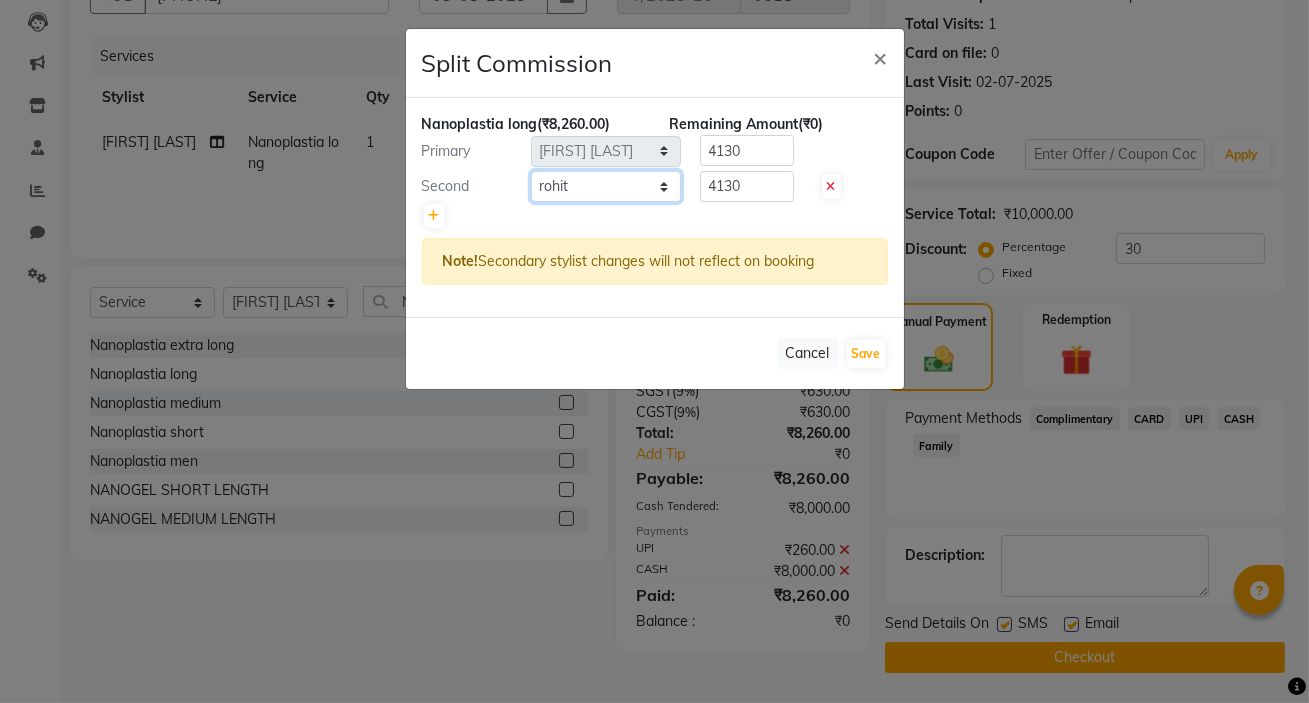 click on "Select [NAME] [NAME] Manager [NAME] [NAME] [NAME] [NAME] [NAME] [NAME]" 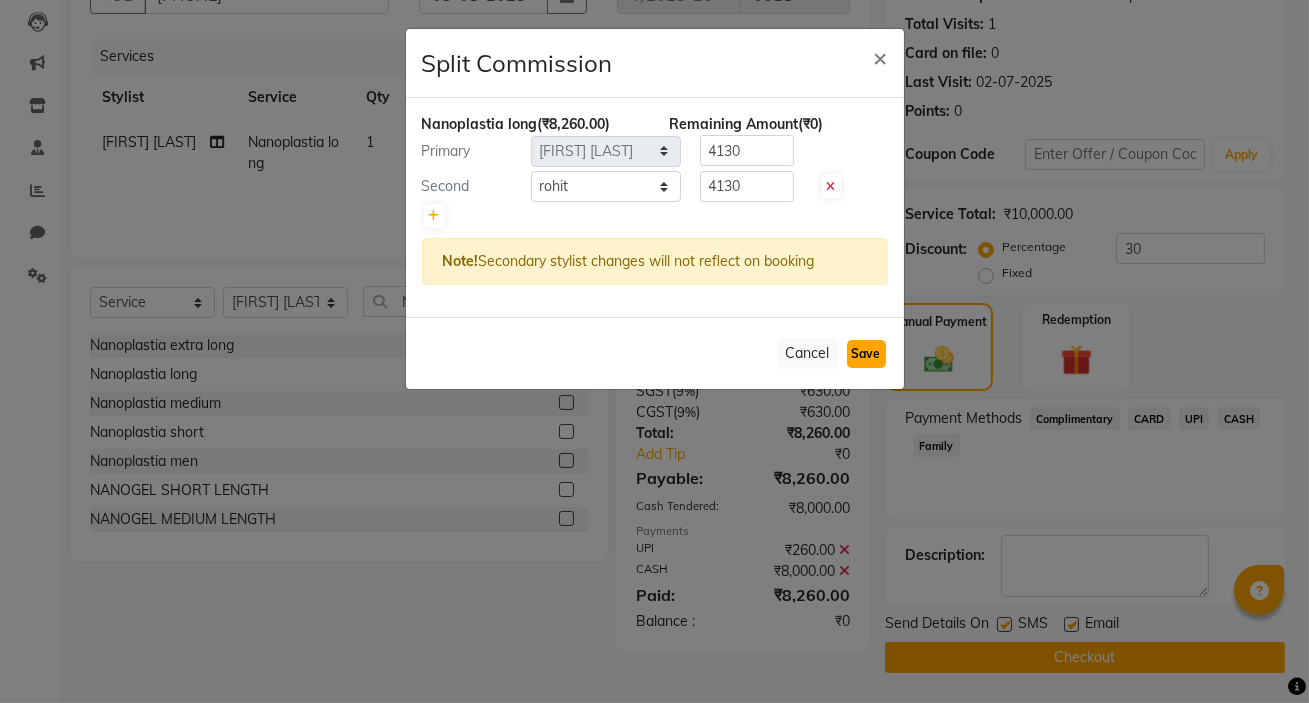 click on "Save" 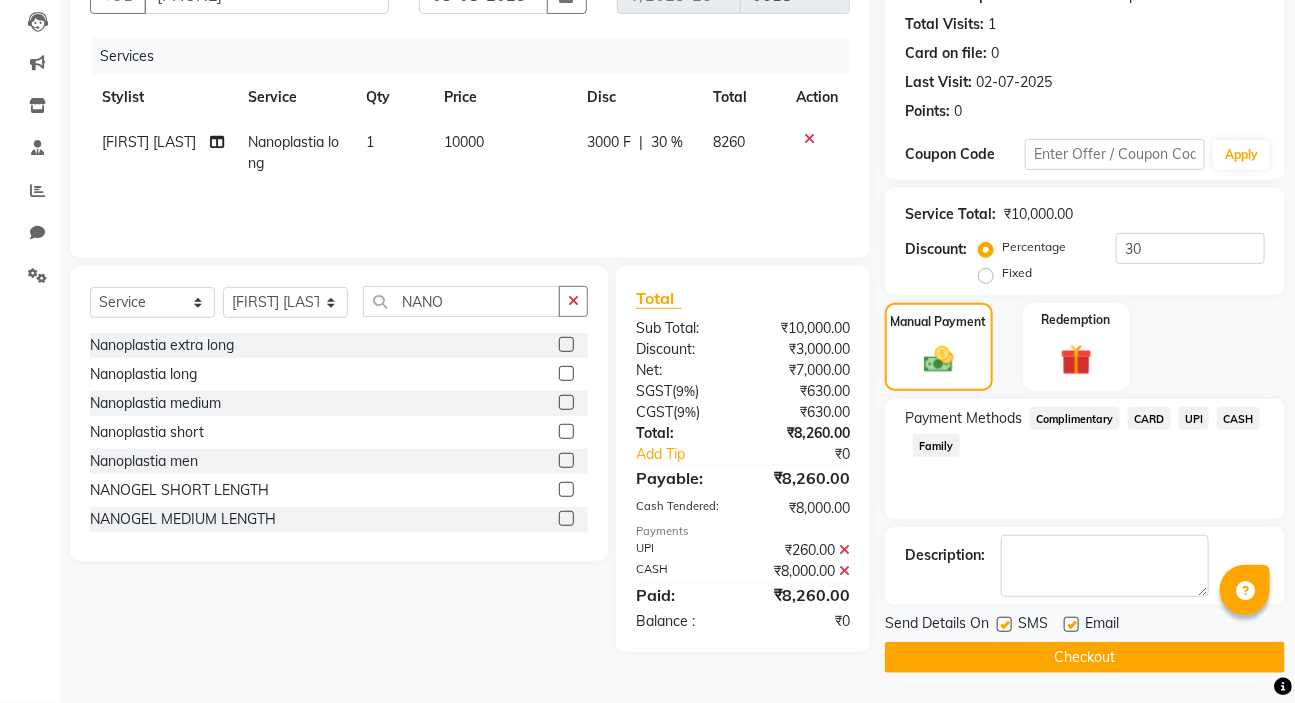 click on "Checkout" 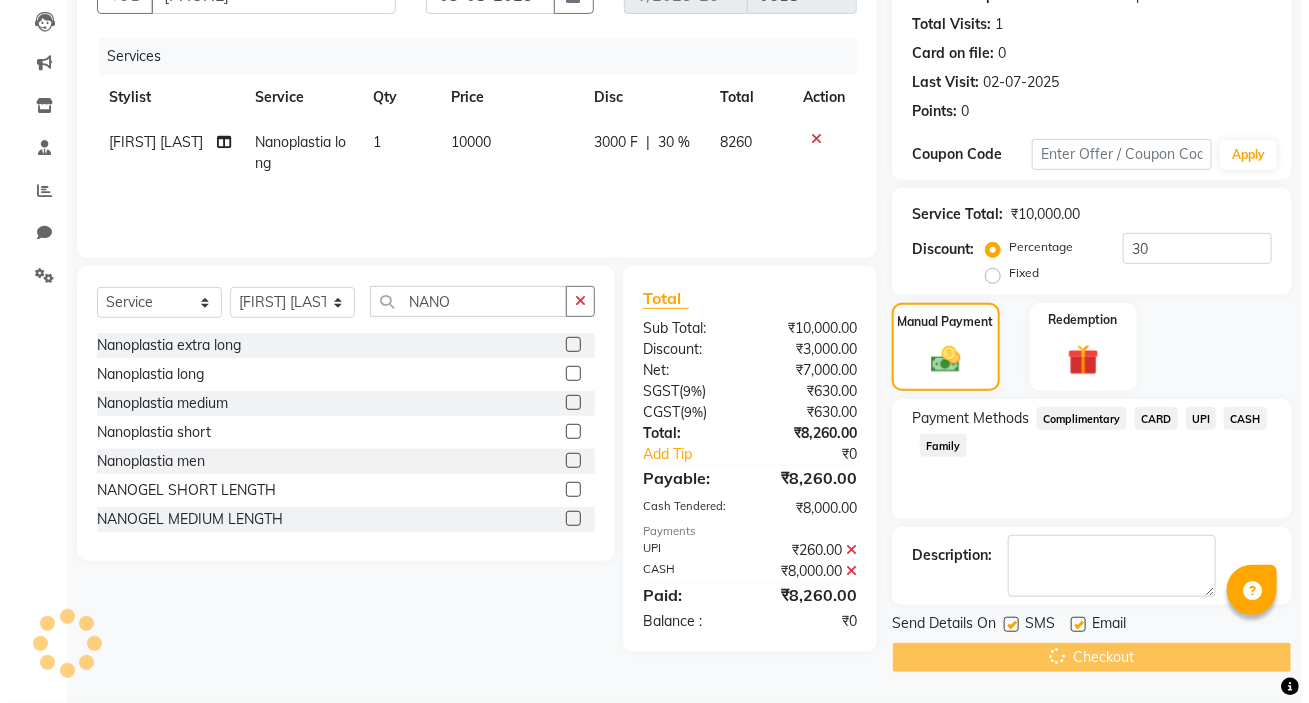 scroll, scrollTop: 0, scrollLeft: 0, axis: both 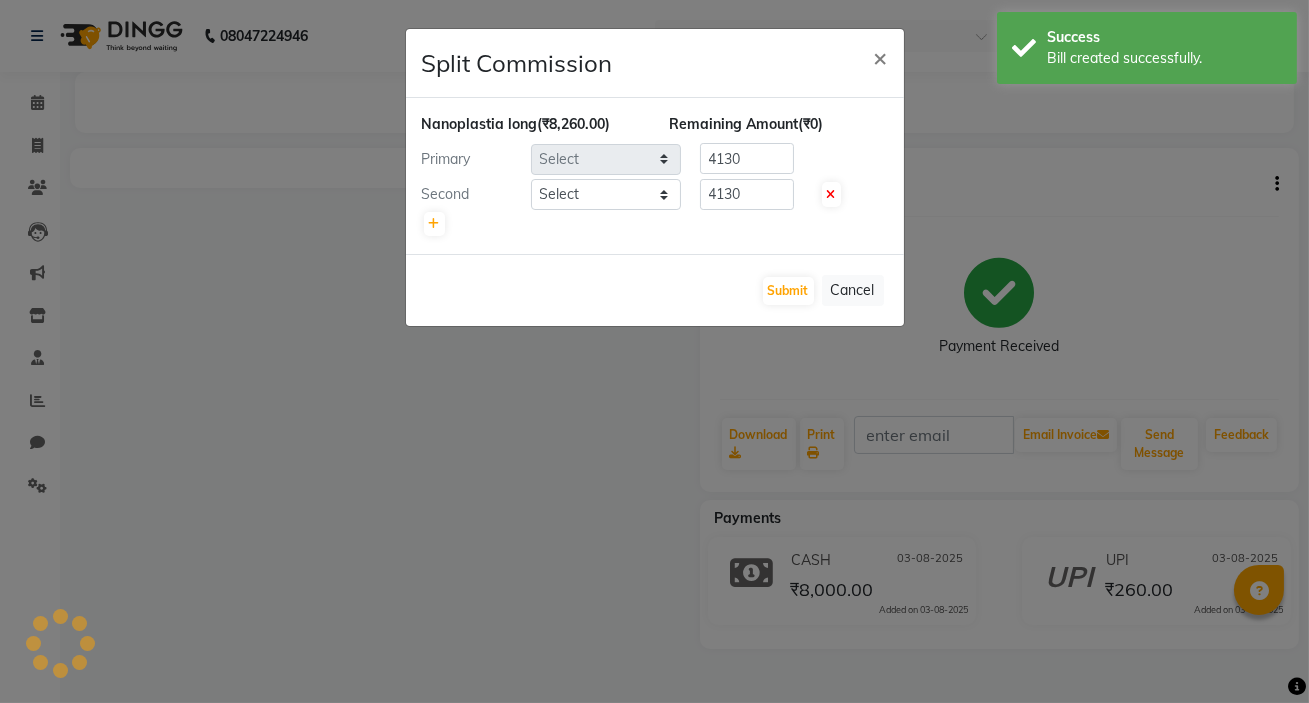 select on "72519" 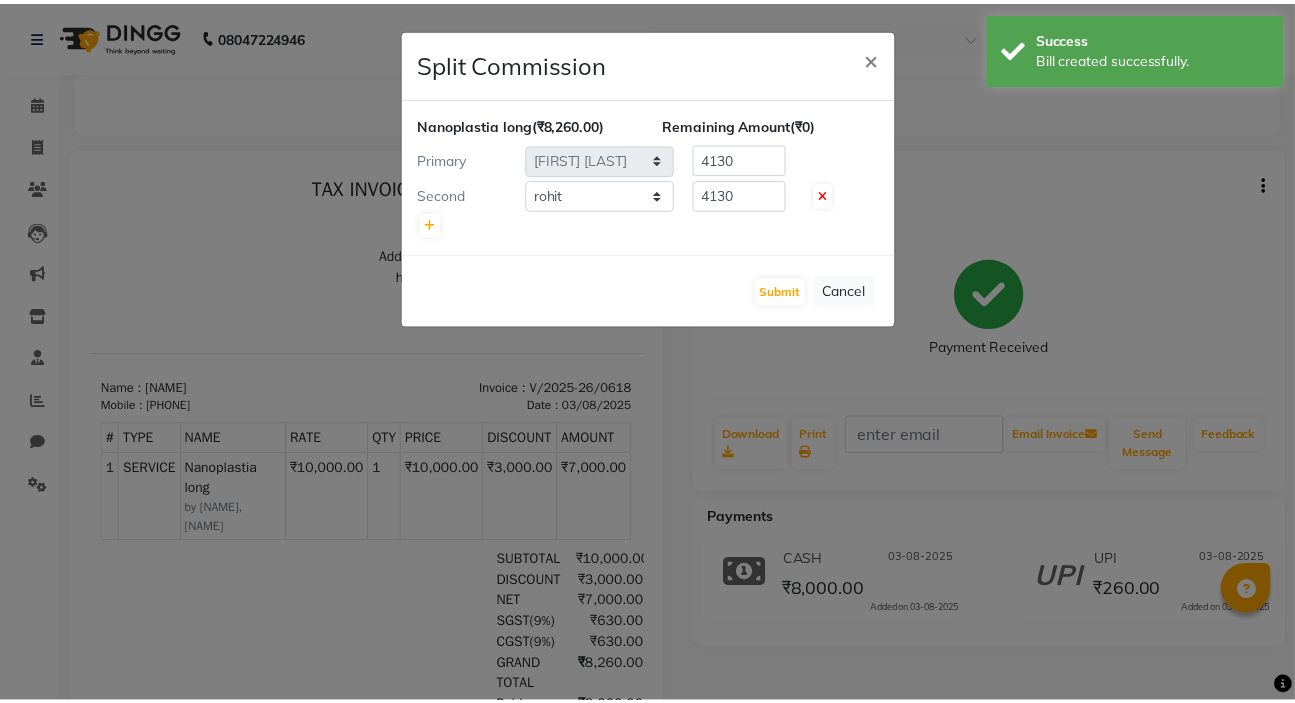 scroll, scrollTop: 0, scrollLeft: 0, axis: both 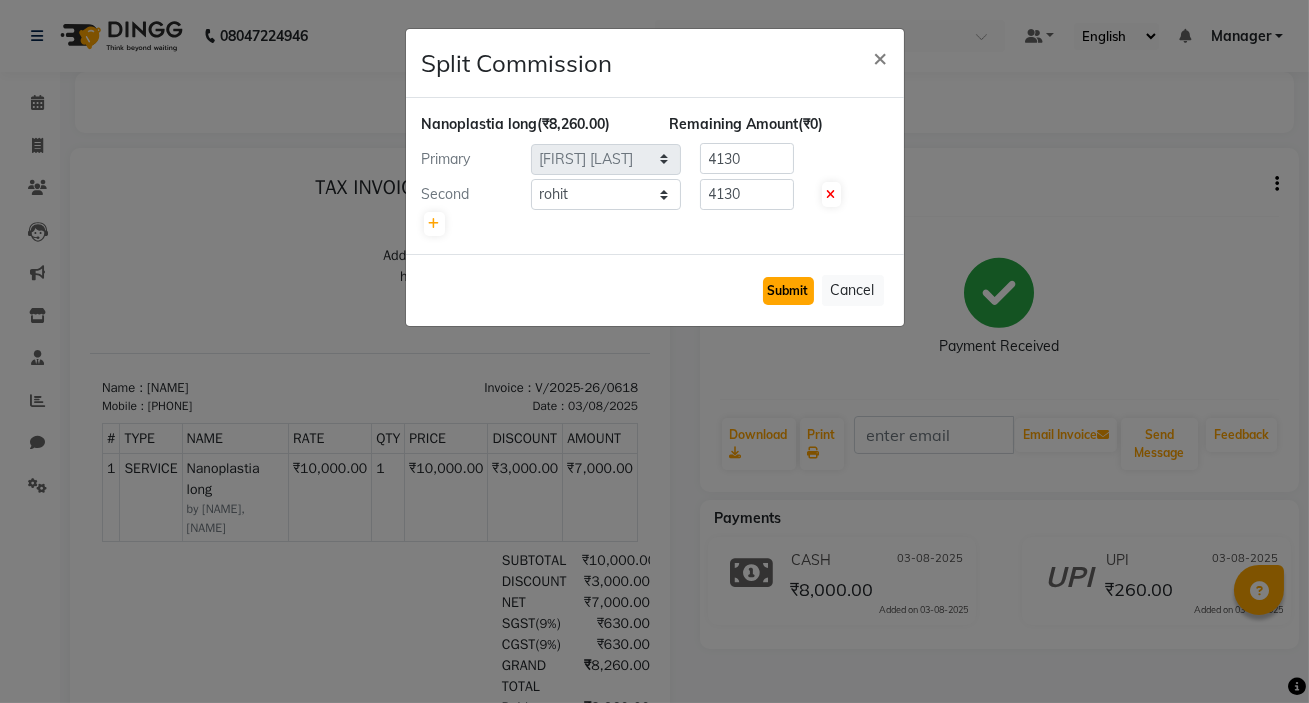 click on "Submit" 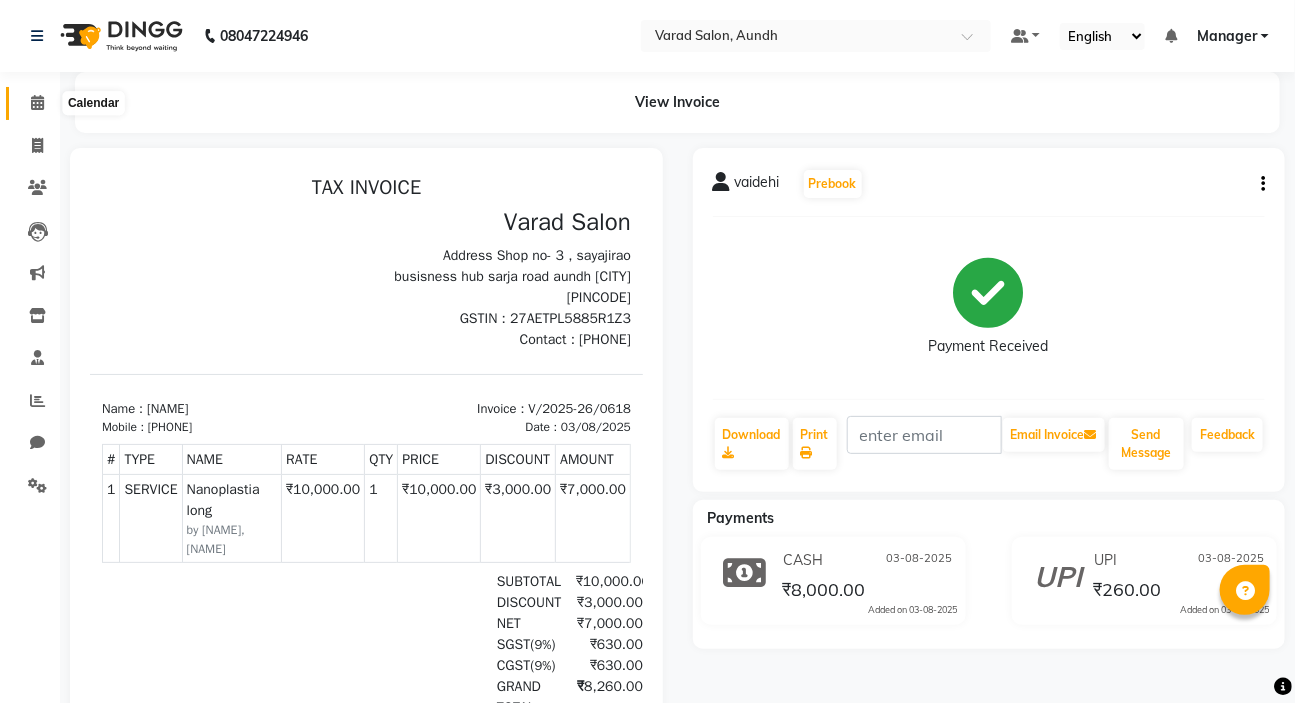 click 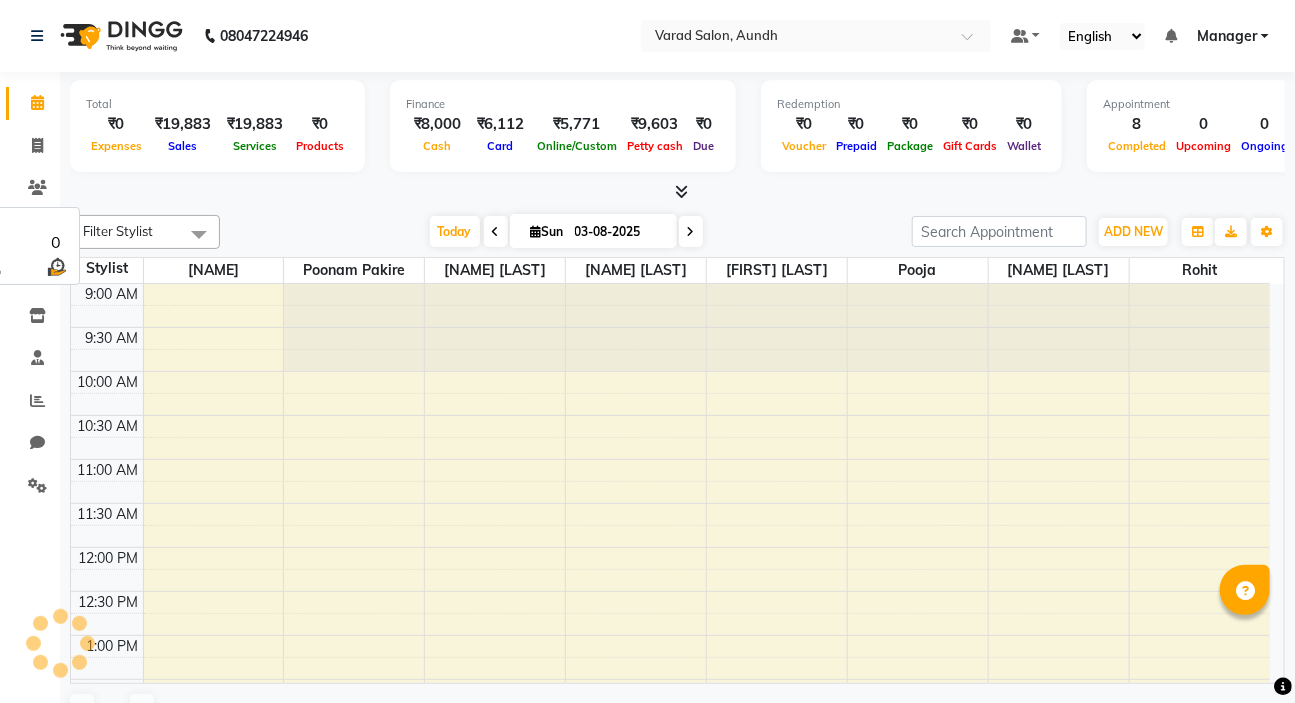 scroll, scrollTop: 0, scrollLeft: 0, axis: both 